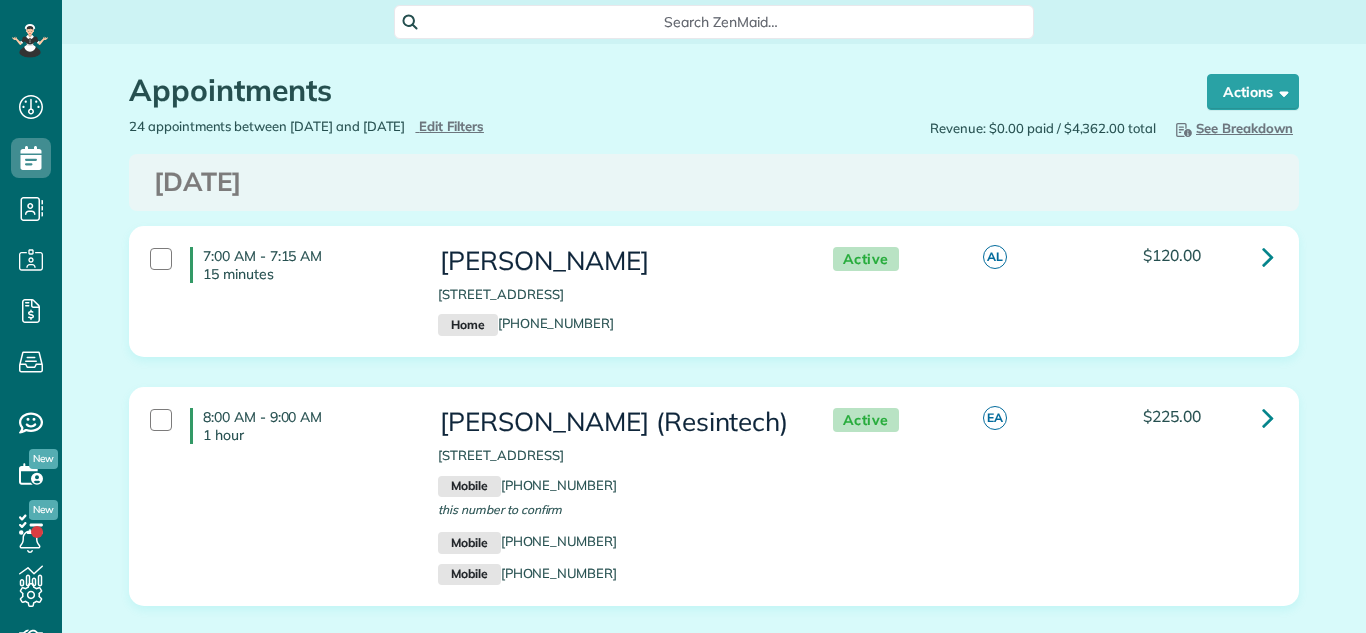 scroll, scrollTop: 0, scrollLeft: 0, axis: both 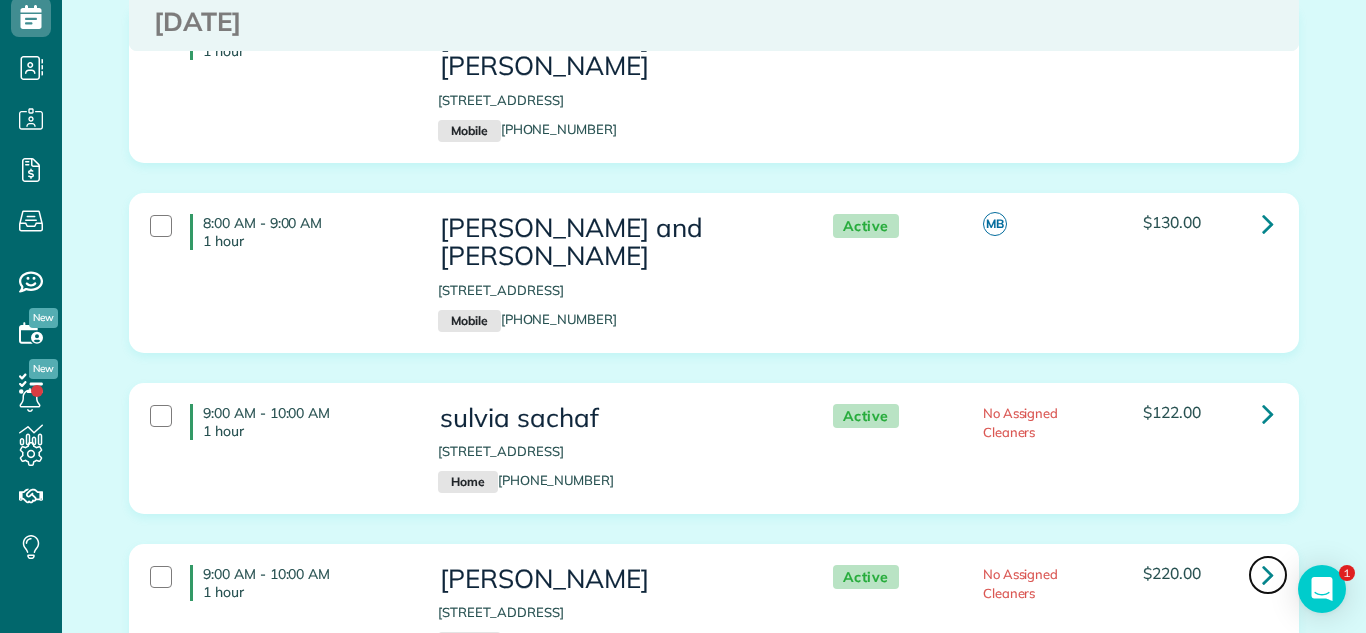 click at bounding box center [1268, 574] 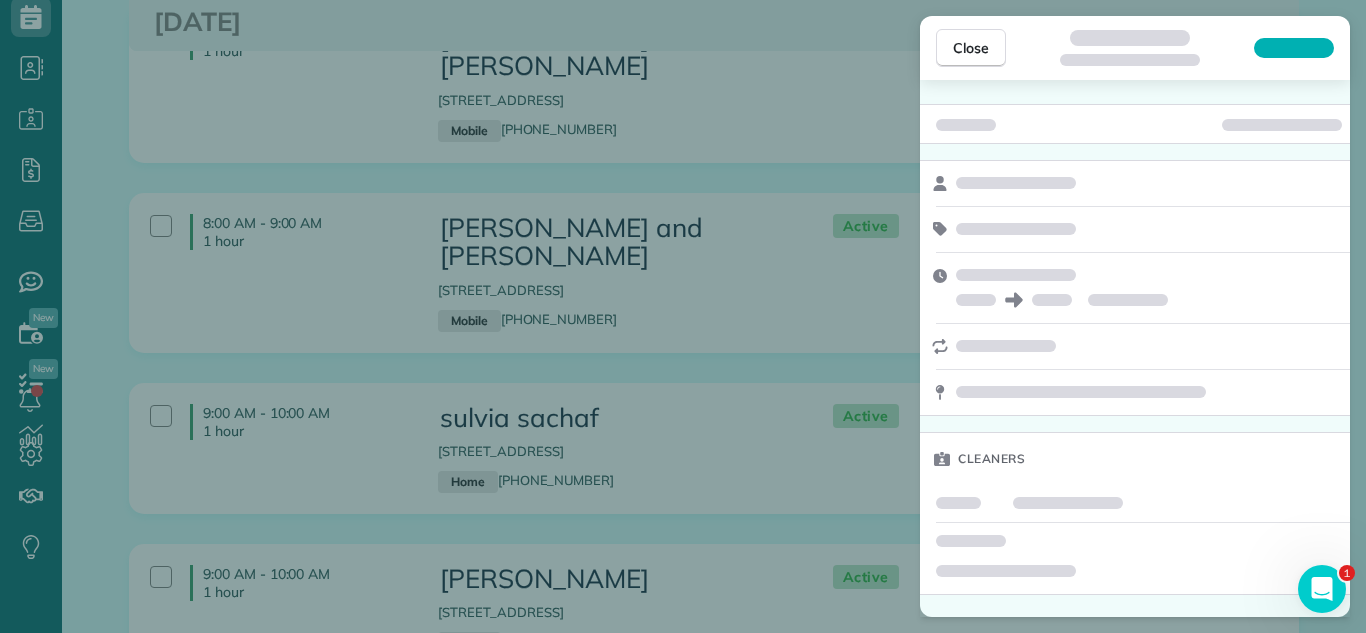 scroll, scrollTop: 0, scrollLeft: 0, axis: both 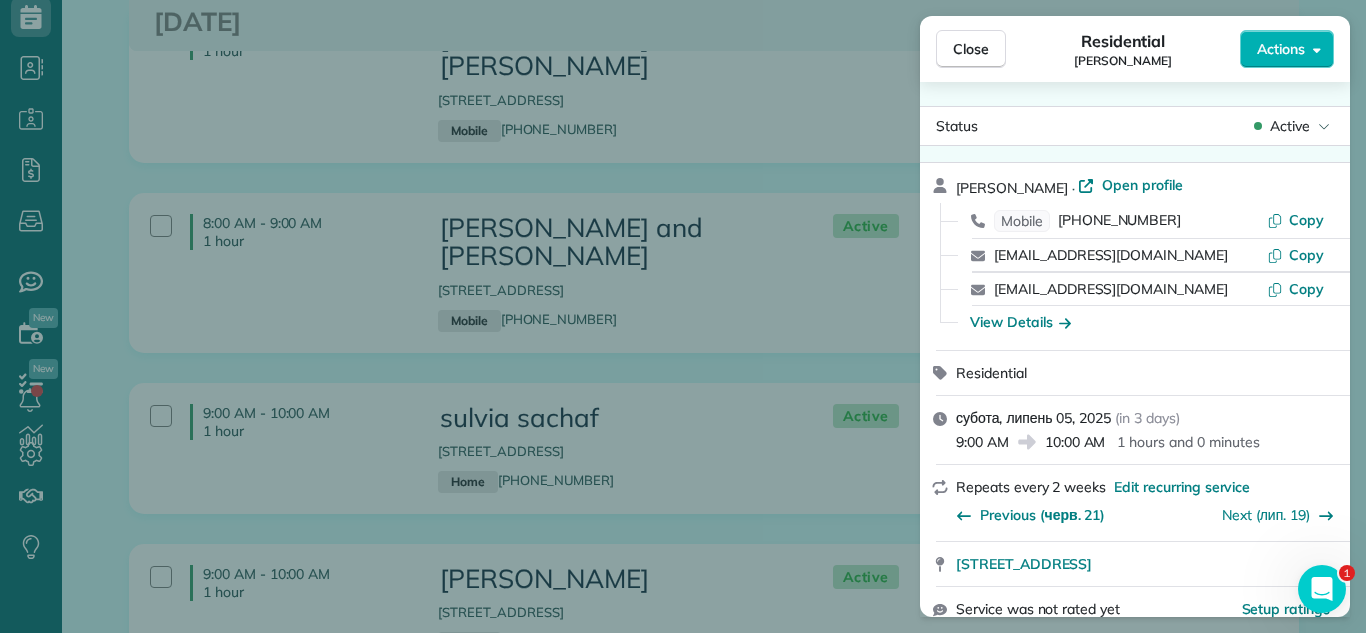 click on "Close Residential David DePino Actions Status Active David DePino · Open profile Mobile (224) 817-9777 Copy gailcmoss@gmail.com Copy daviddepino@gmail.com Copy View Details Residential субота, липень 05, 2025 ( in 3 days ) 9:00 AM 10:00 AM 1 hours and 0 minutes Repeats every 2 weeks Edit recurring service Previous (черв. 21) Next (лип. 19) 837 West Windsor Avenue Chicago IL 60640 Service was not rated yet Setup ratings Cleaners Time in and out Assign Invite Cleaners No cleaners assigned yet Checklist Try Now Keep this appointment up to your standards. Stay on top of every detail, keep your cleaners organised, and your client happy. Assign a checklist Watch a 5 min demo Billing Billing actions Price $220.00 Overcharge $0.00 Discount $0.00 Coupon discount - Primary tax - Secondary tax - Total appointment price $220.00 Tips collected New feature! $0.00 Unpaid Mark as paid Total including tip $220.00 Get paid online in no-time! Send an invoice and reward your cleaners with tips Check No Yes No" at bounding box center (683, 316) 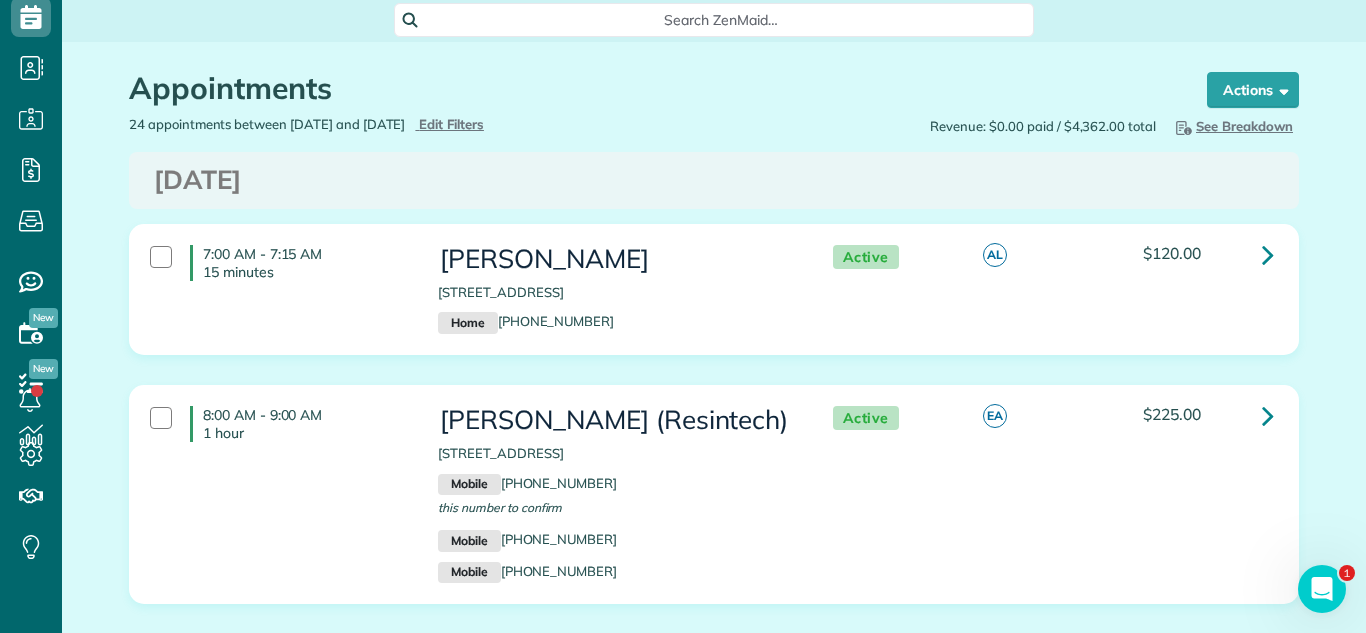 scroll, scrollTop: 0, scrollLeft: 0, axis: both 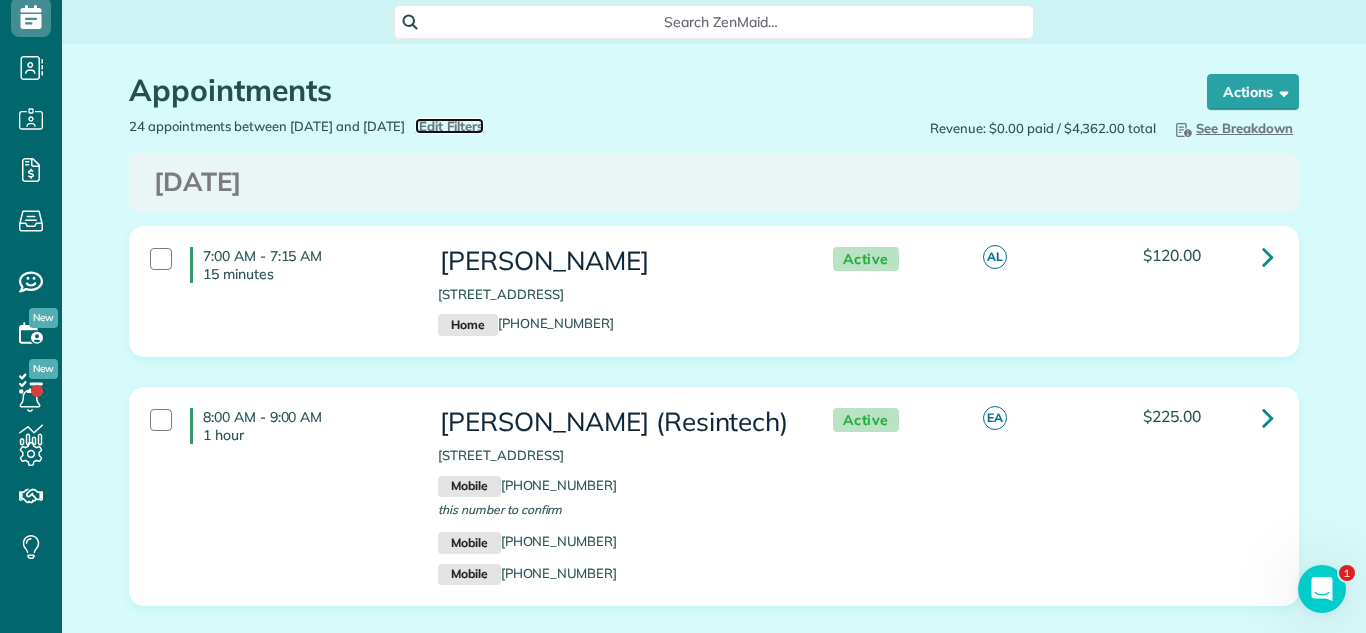 click on "Edit Filters" at bounding box center (451, 126) 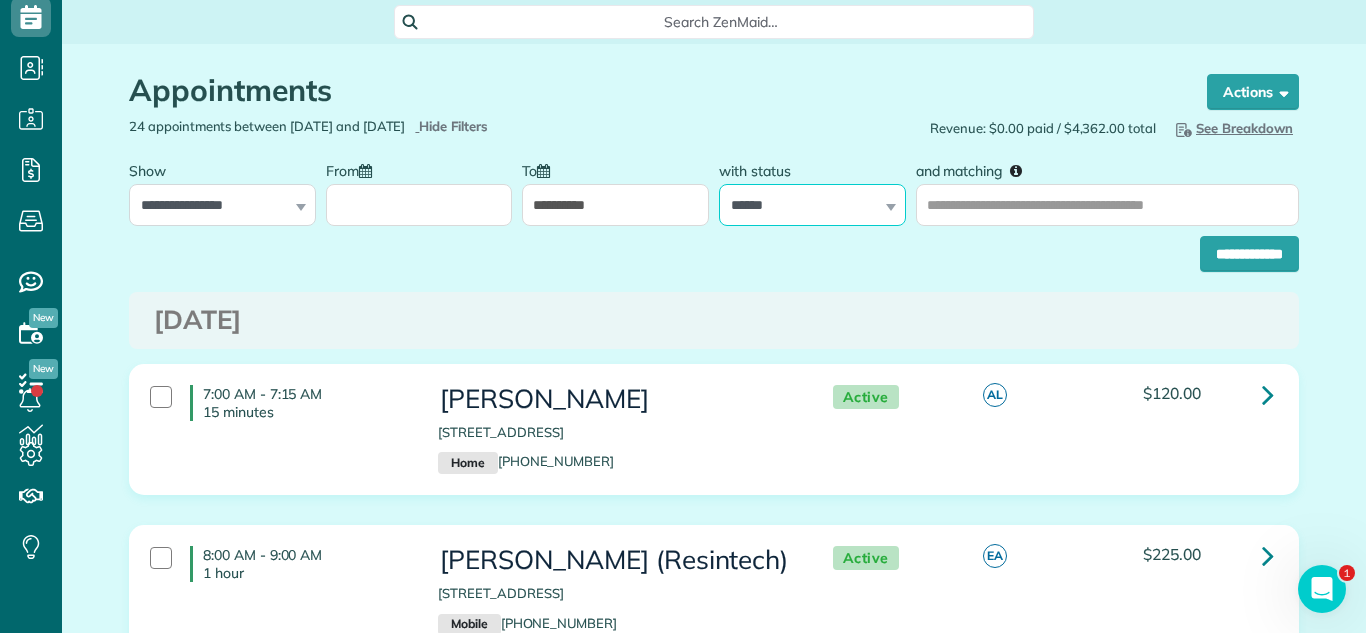 click on "**********" at bounding box center (812, 205) 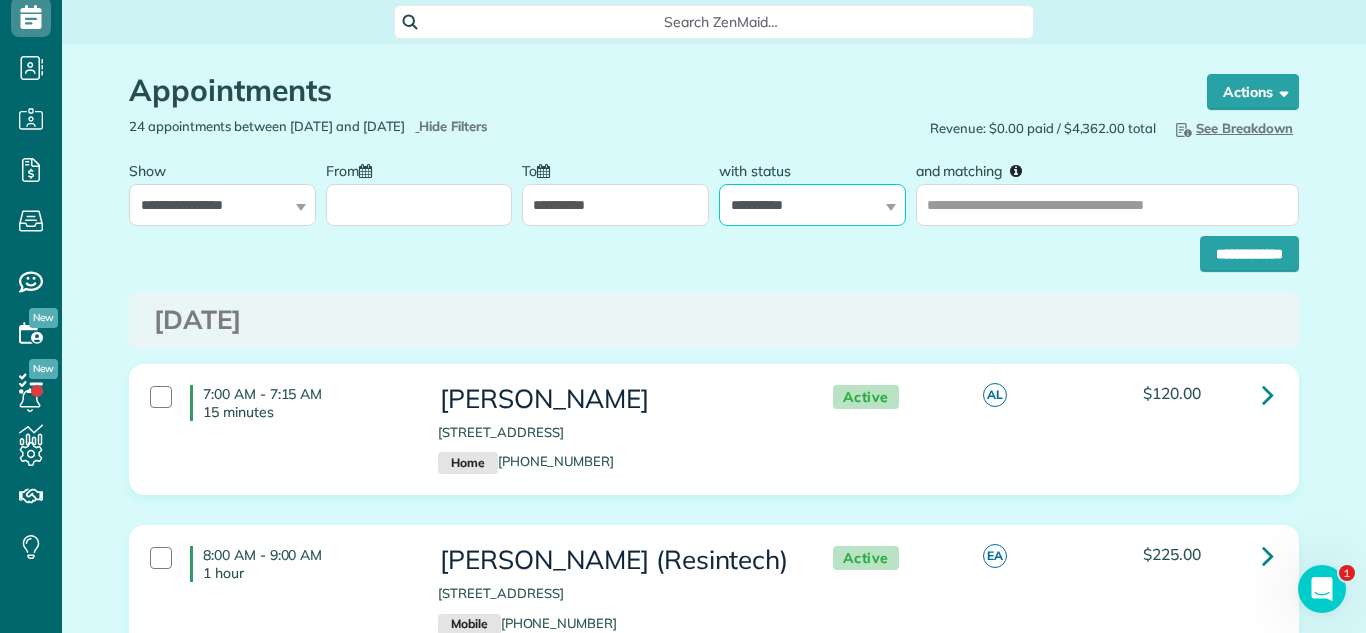 click on "**********" at bounding box center (812, 205) 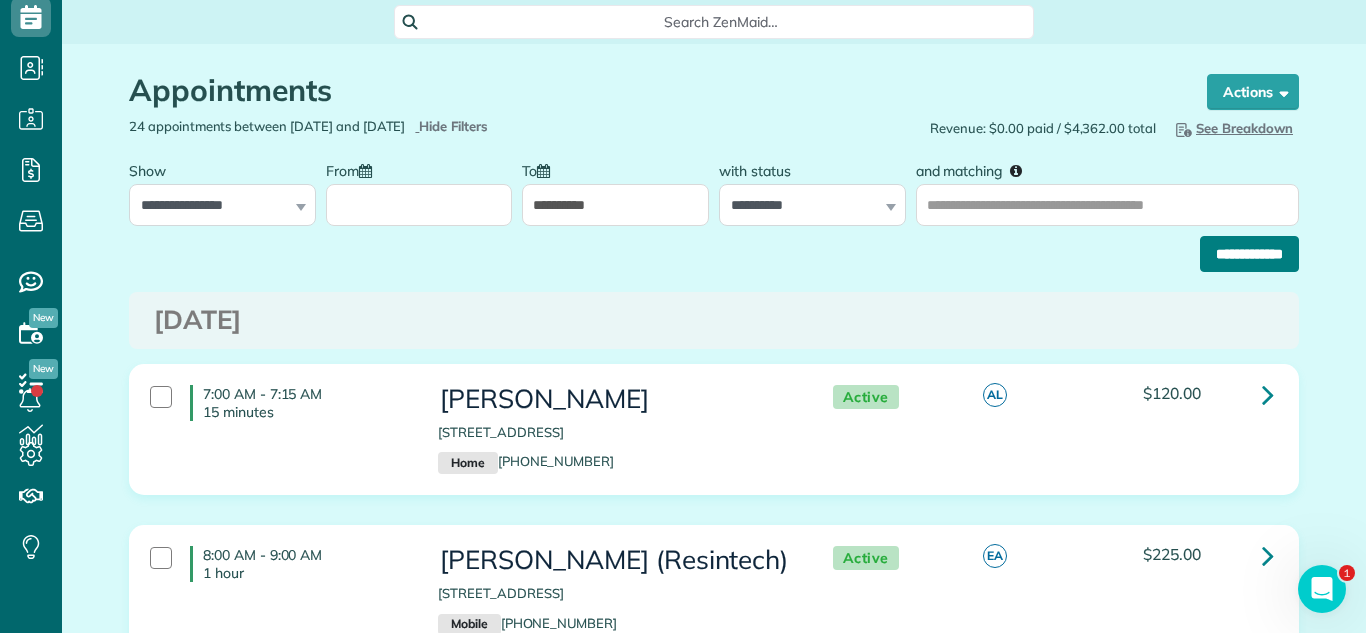 click on "**********" at bounding box center [1249, 254] 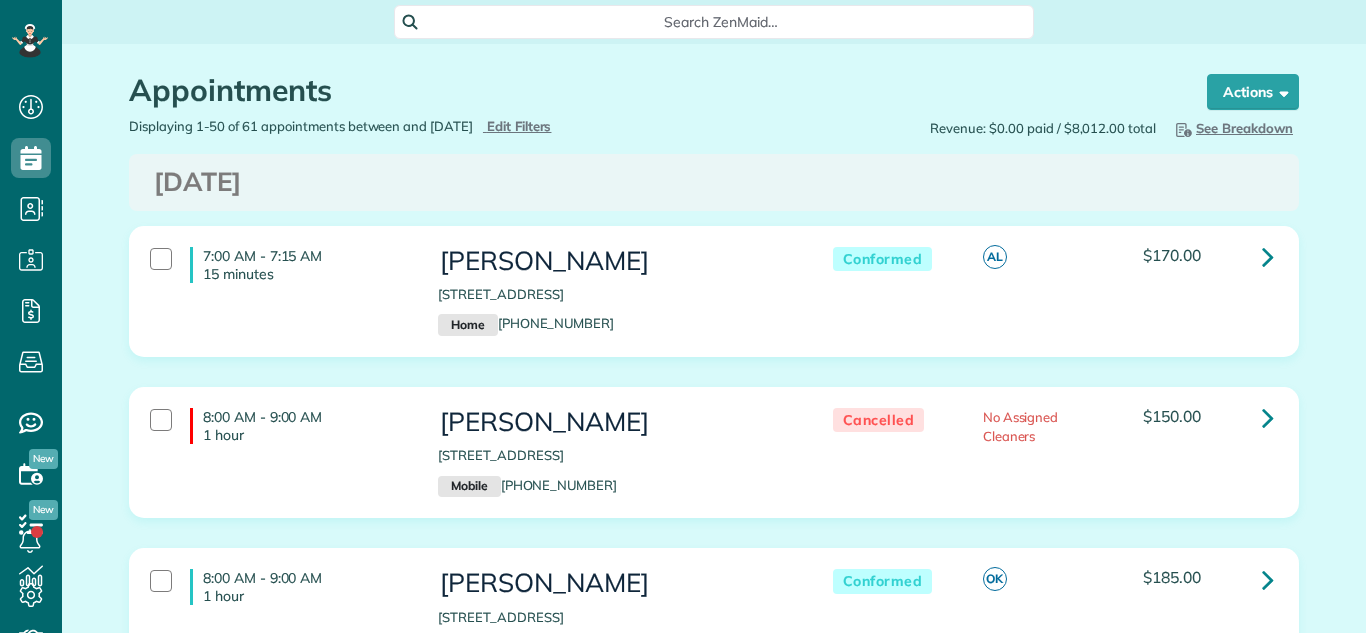 scroll, scrollTop: 0, scrollLeft: 0, axis: both 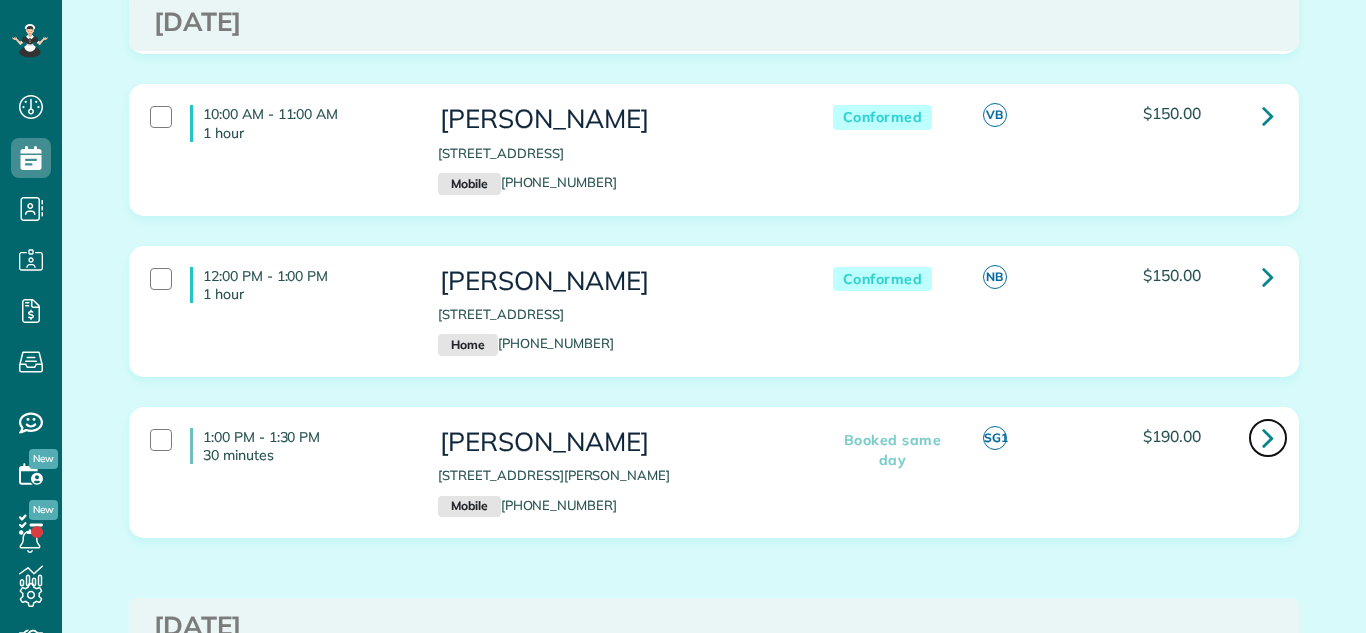 click at bounding box center (1268, 438) 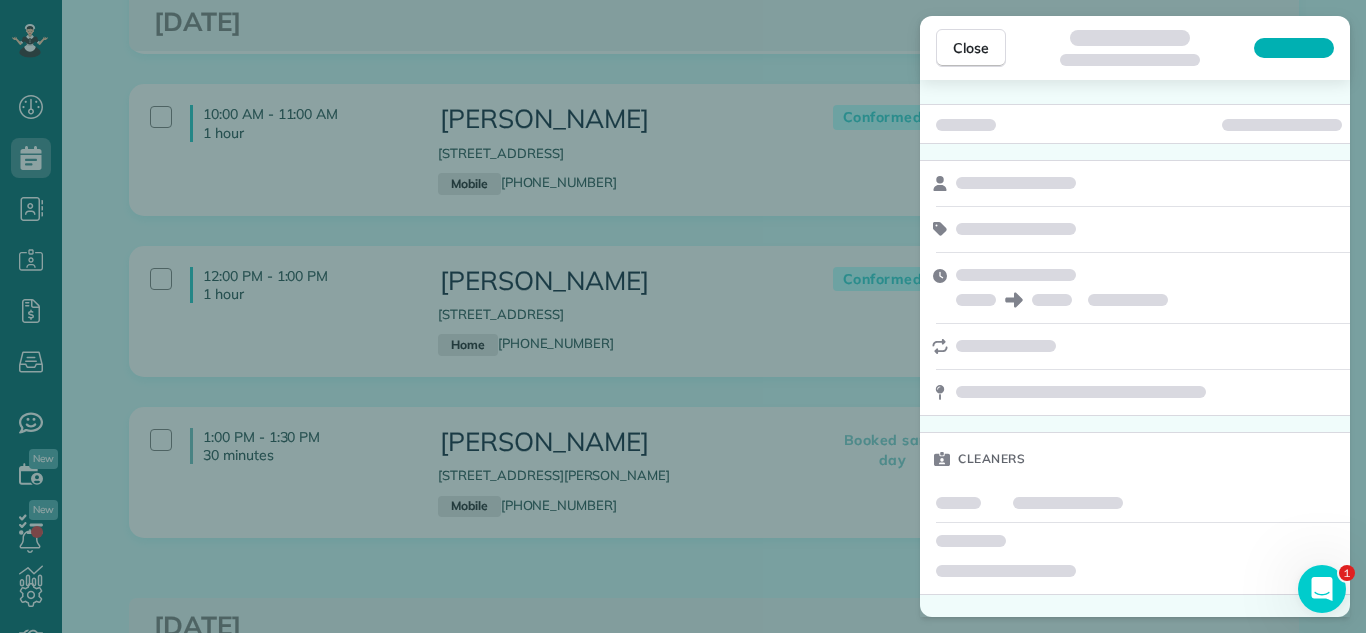 scroll, scrollTop: 0, scrollLeft: 0, axis: both 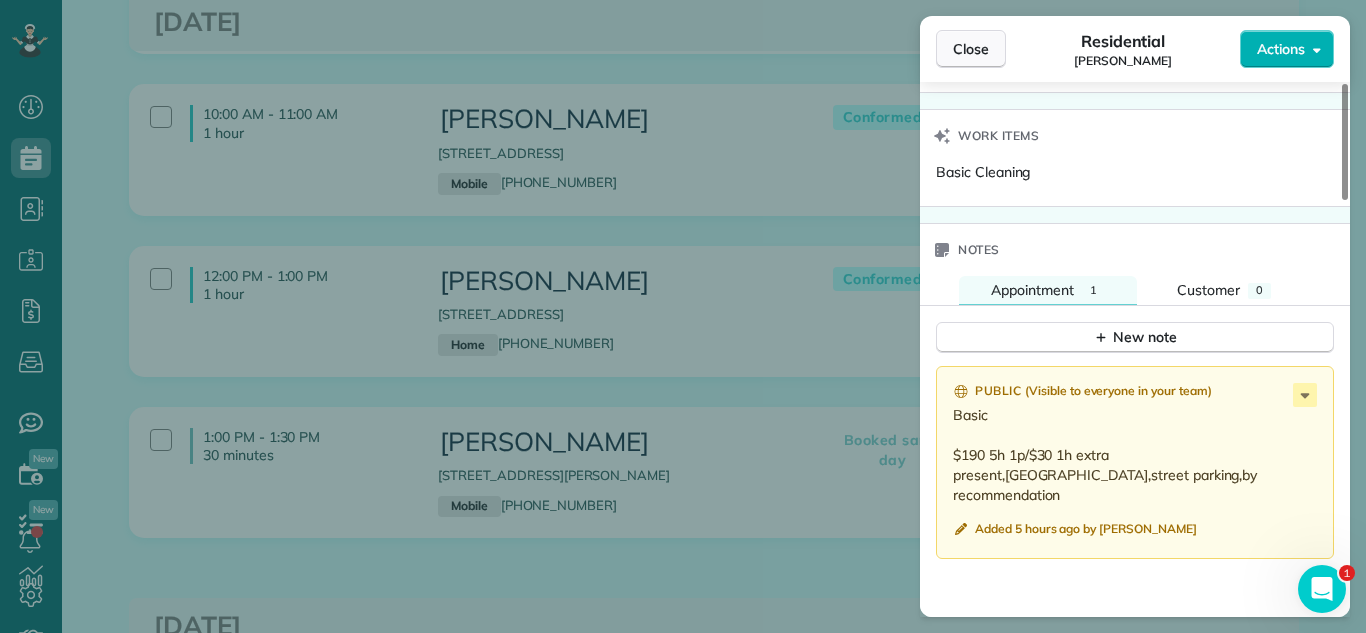 click on "Close" at bounding box center (971, 49) 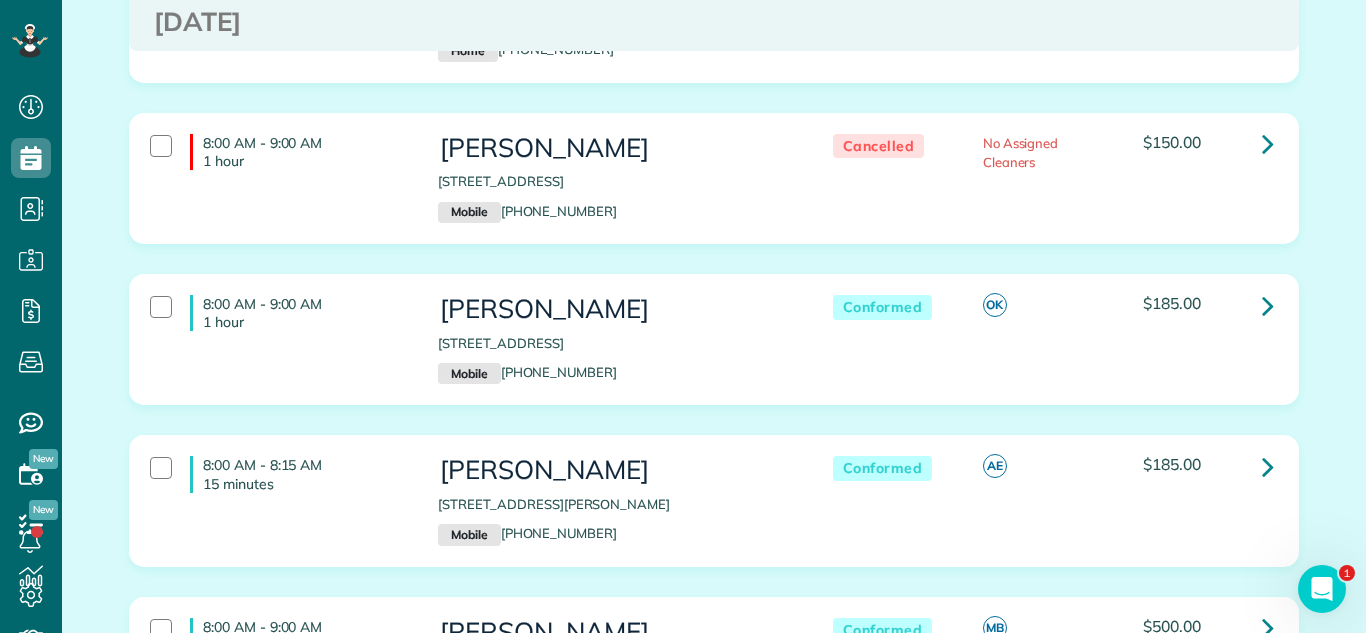 scroll, scrollTop: 0, scrollLeft: 0, axis: both 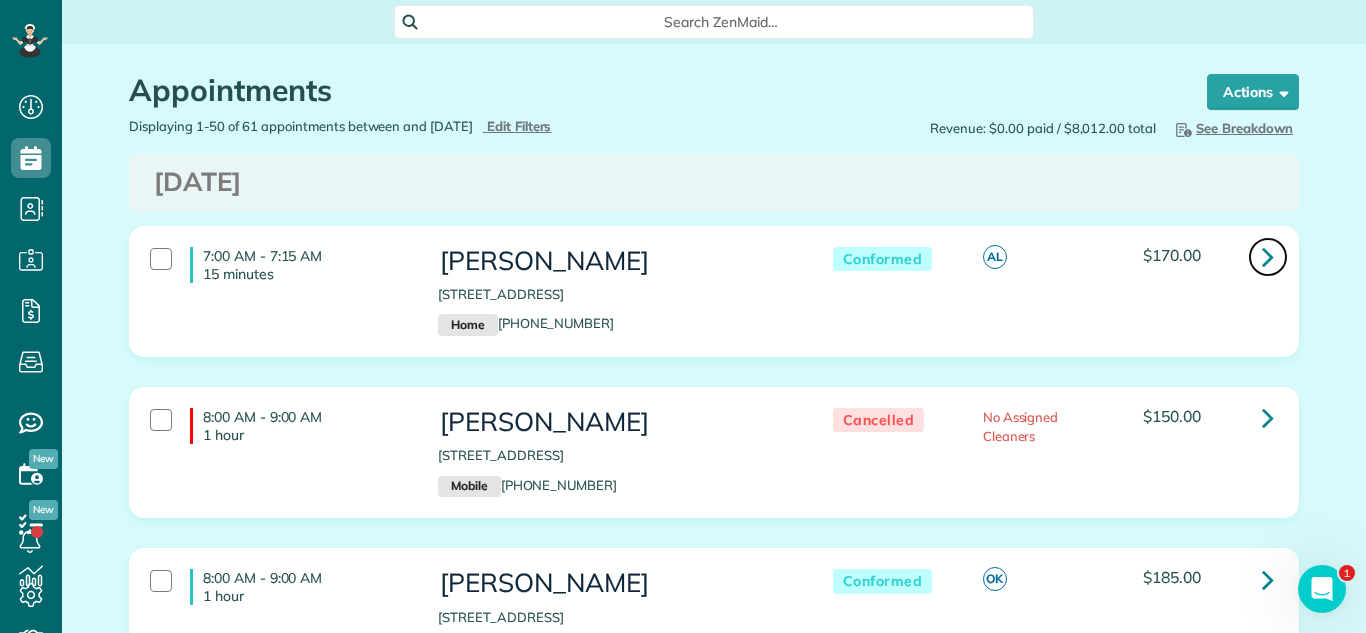click at bounding box center [1268, 256] 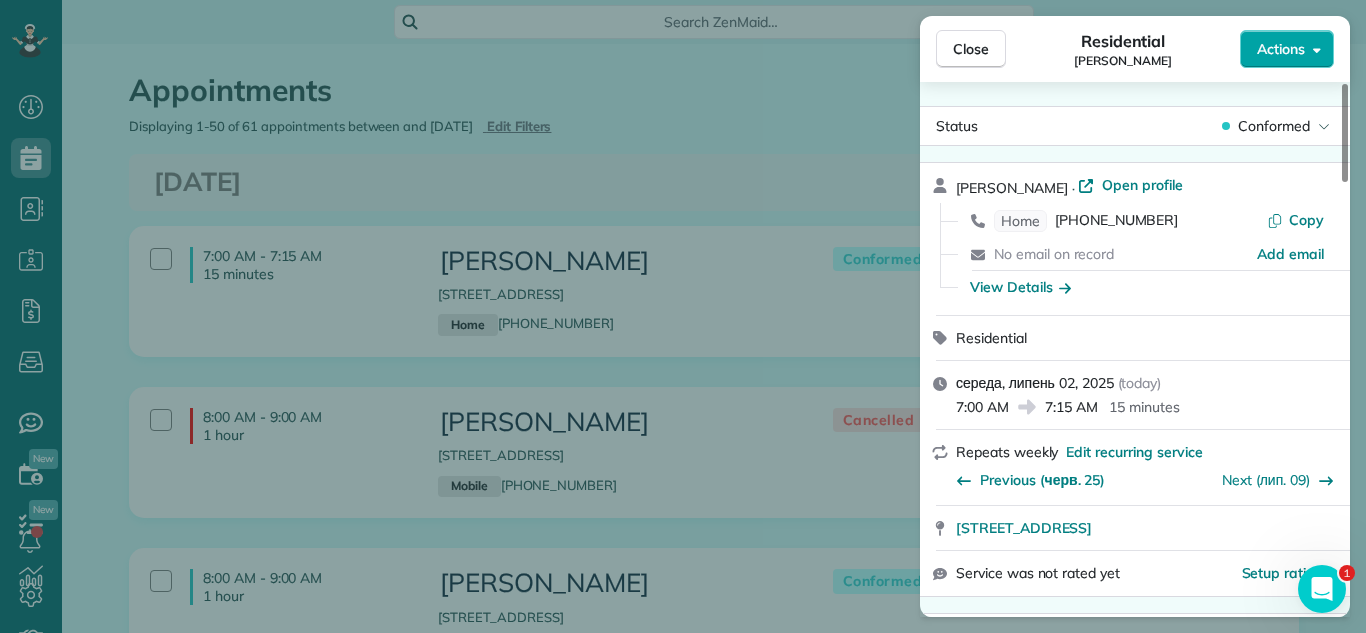 click on "Actions" at bounding box center (1281, 49) 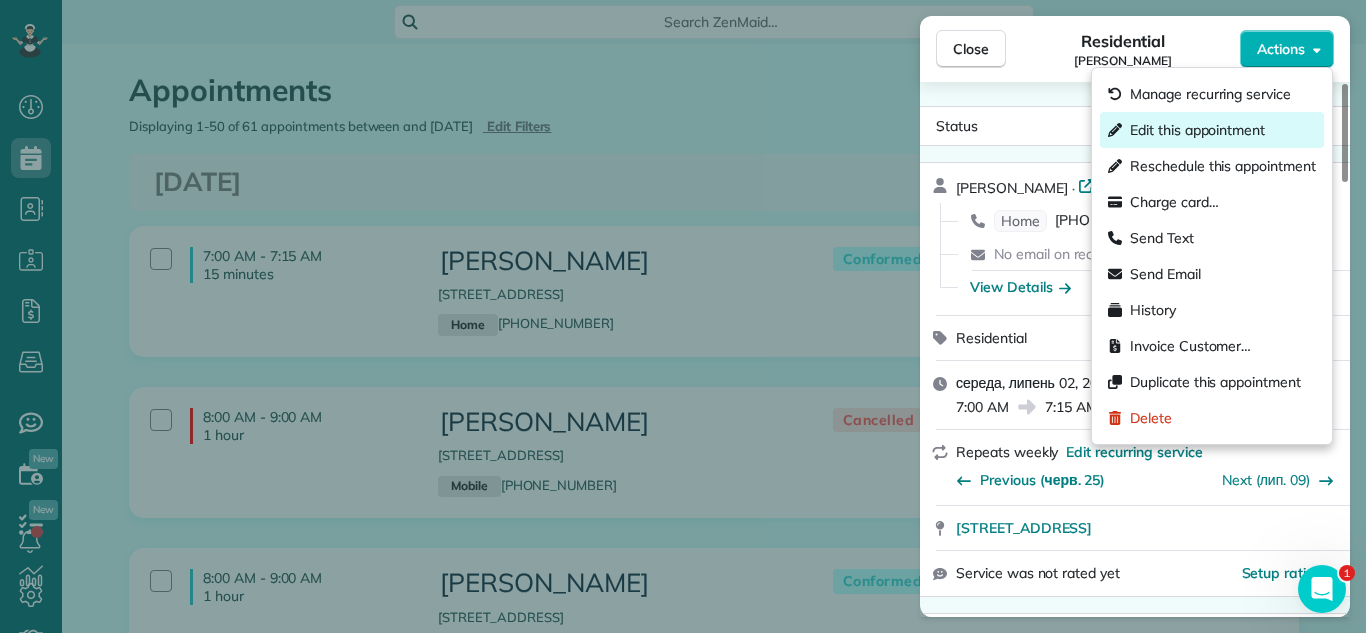 click on "Edit this appointment" at bounding box center (1197, 130) 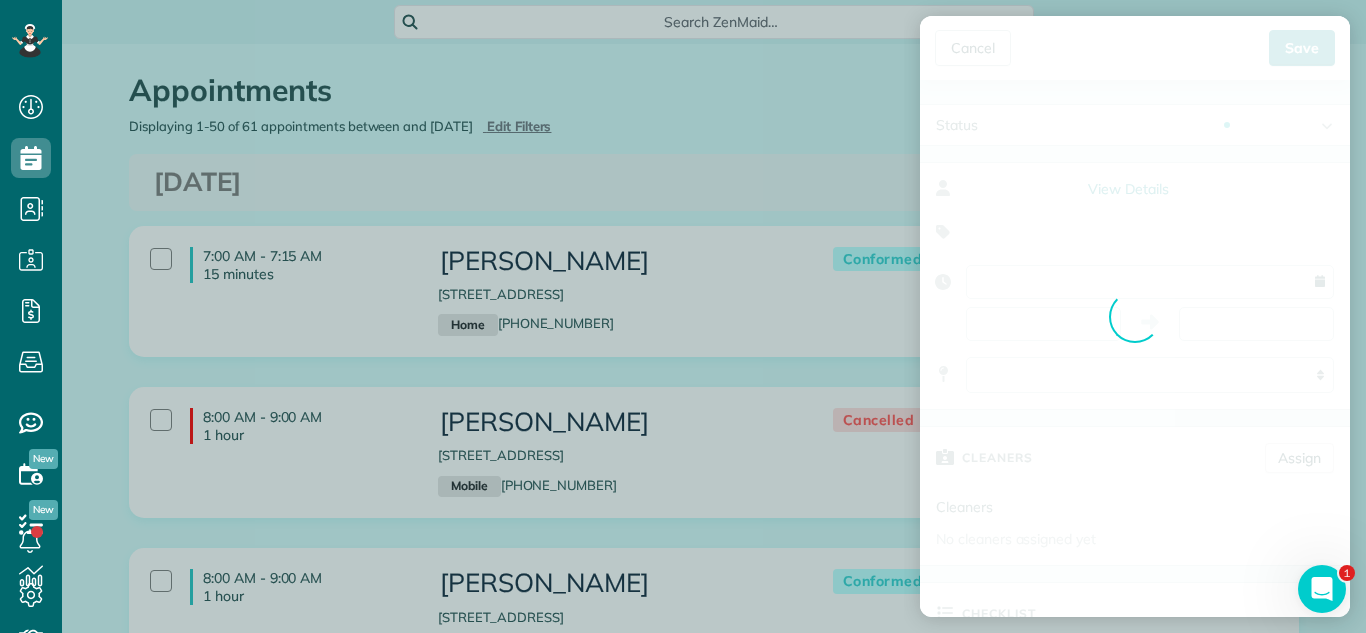 type on "**********" 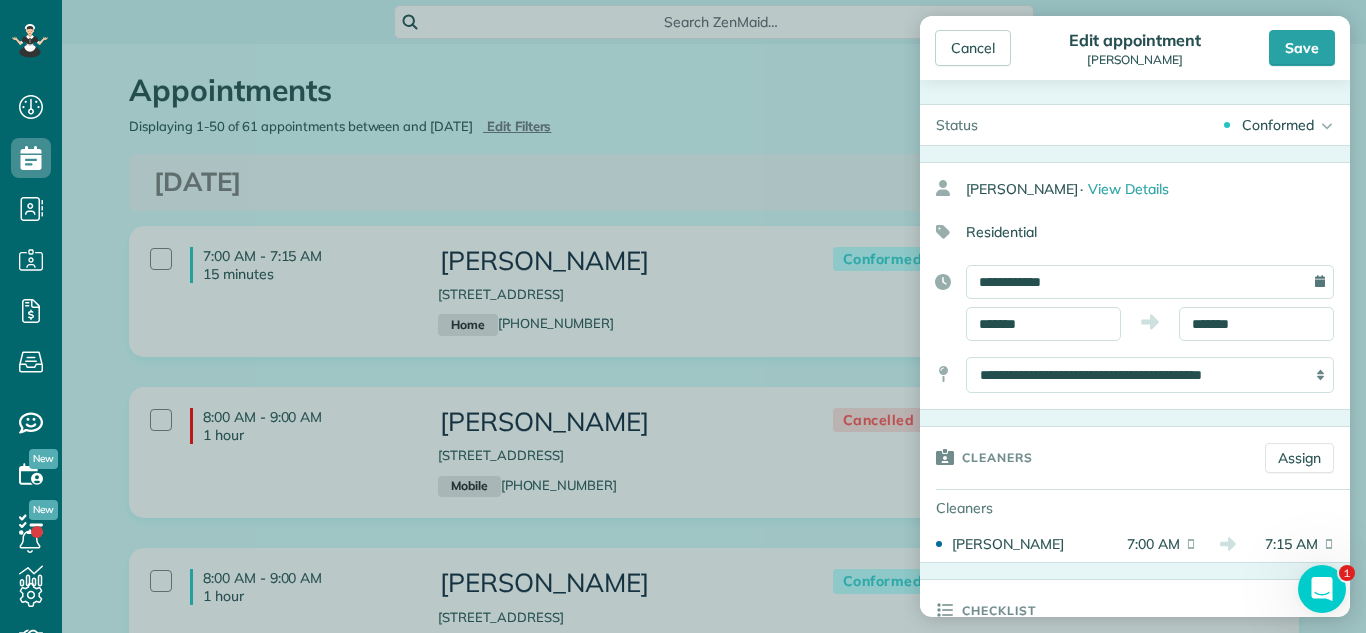 click on "Conformed
Active
Conformed
Cancelled
Done
Booked one day before" at bounding box center [1172, 125] 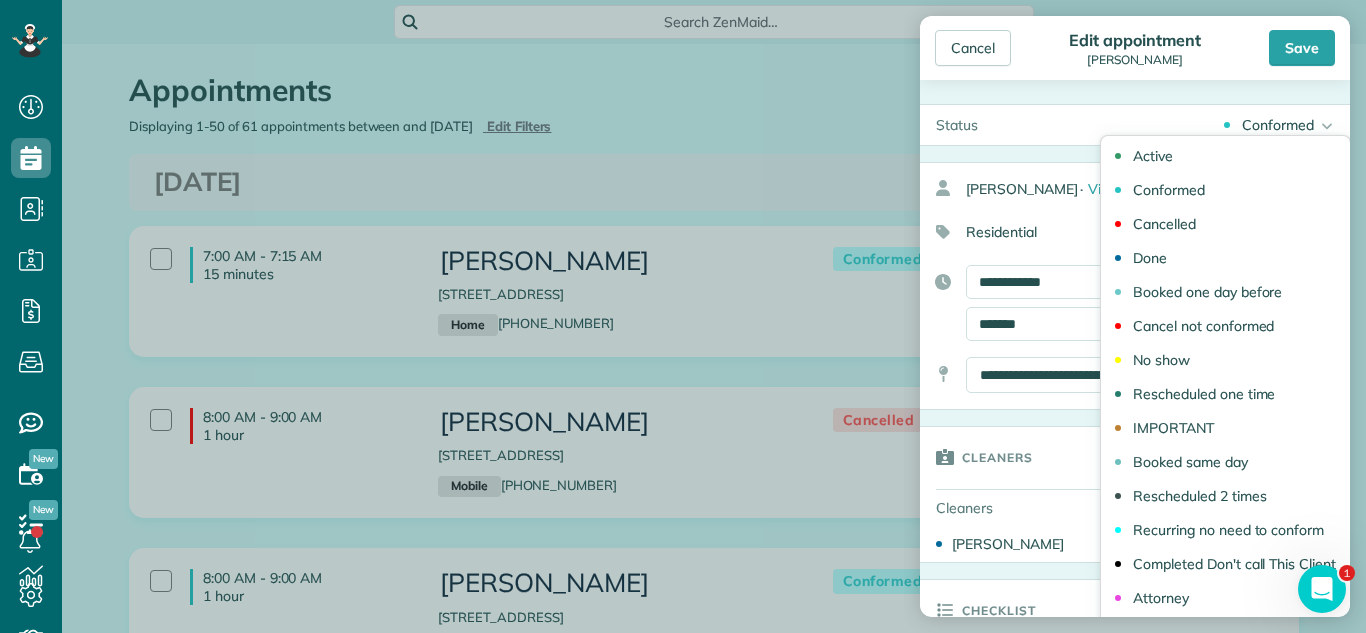 click on "Done" at bounding box center (1225, 258) 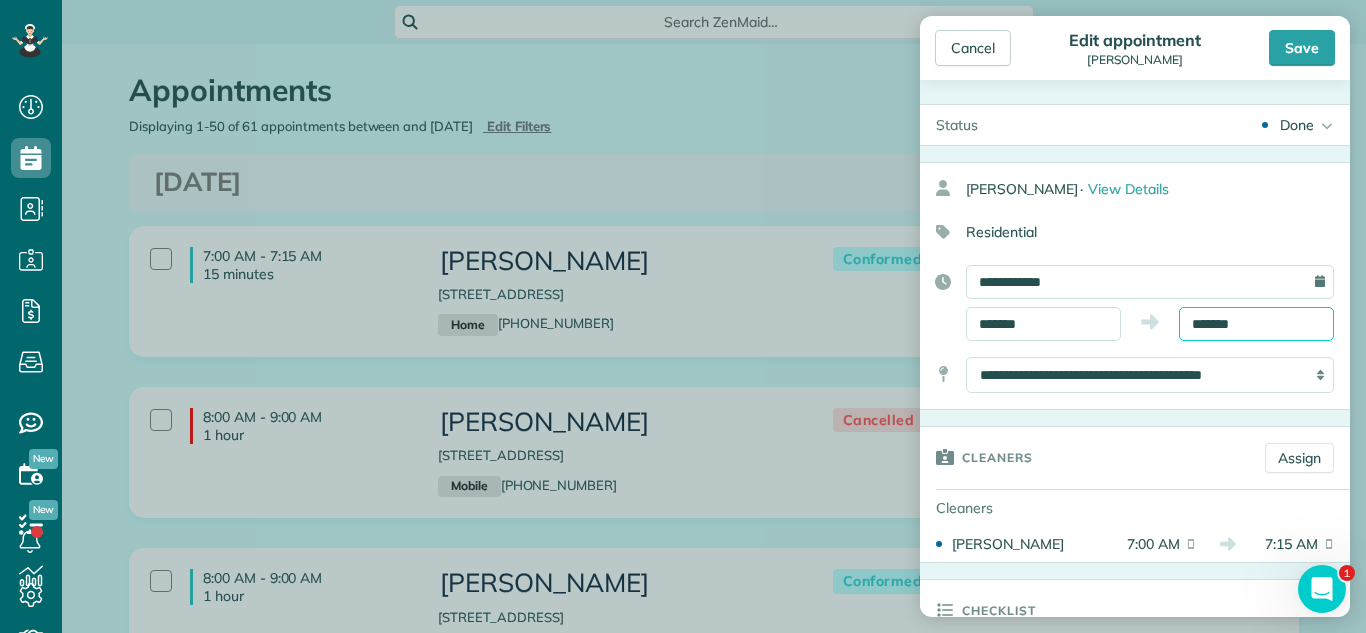 click on "*******" at bounding box center (1256, 324) 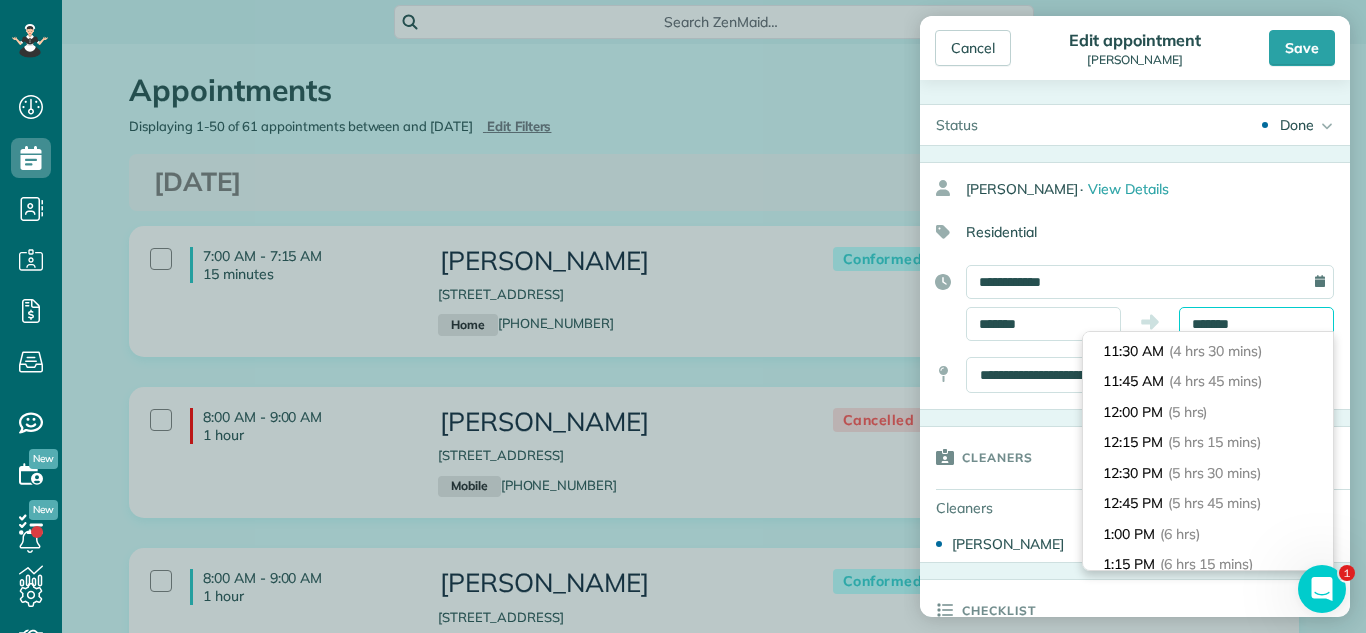 scroll, scrollTop: 568, scrollLeft: 0, axis: vertical 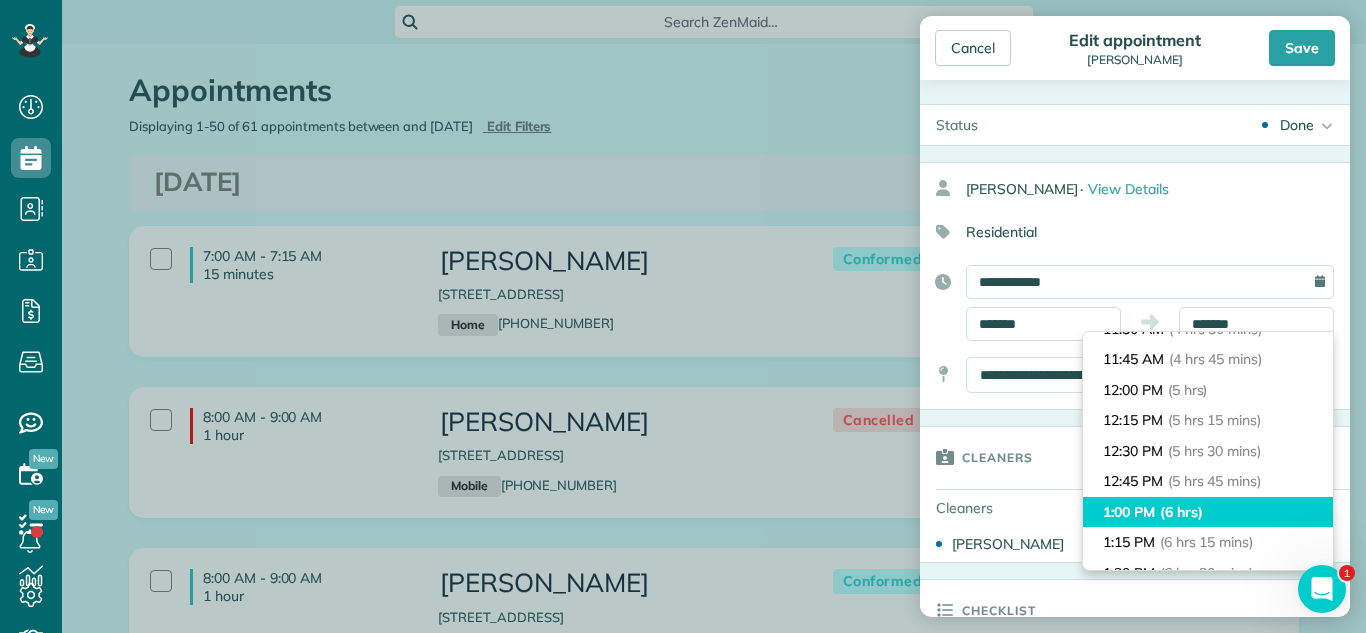 type on "*******" 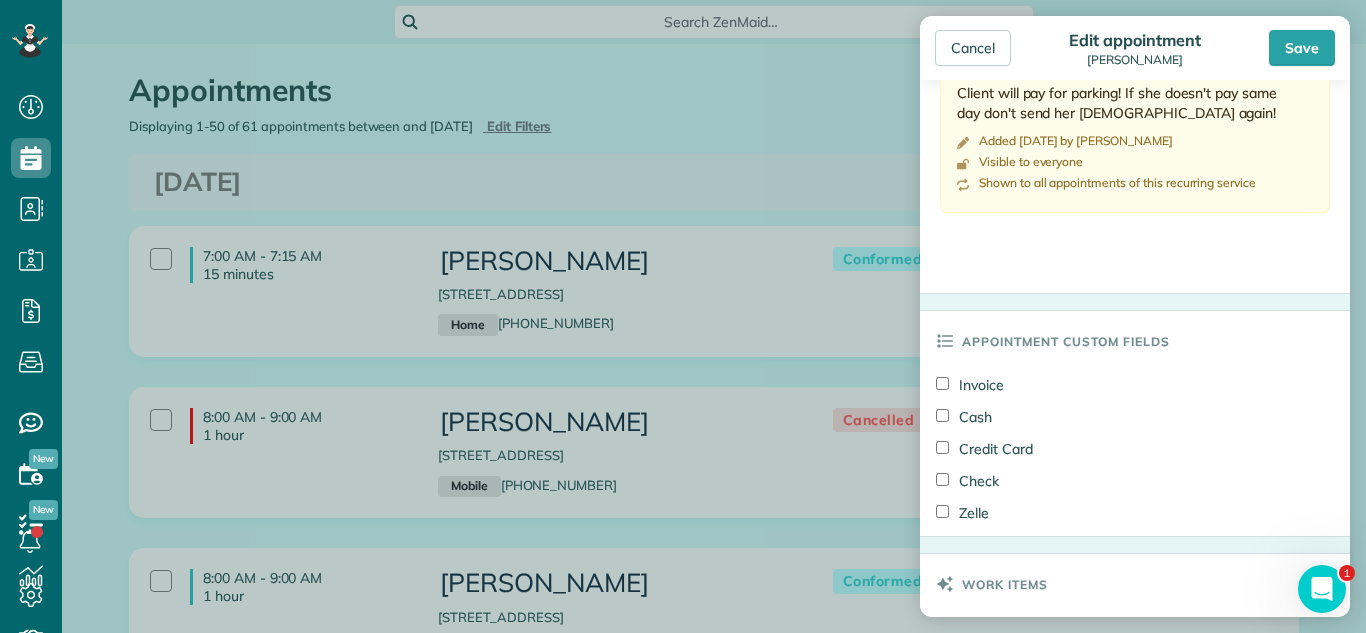 click on "Check" at bounding box center [967, 481] 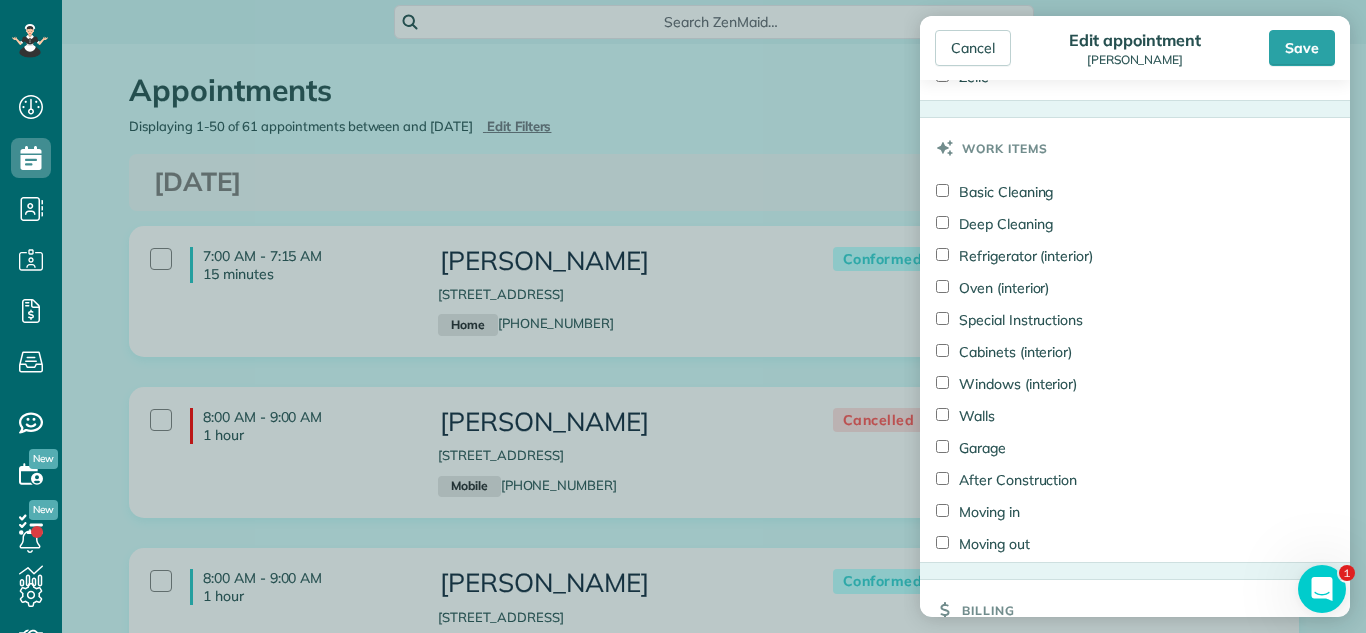 scroll, scrollTop: 1912, scrollLeft: 0, axis: vertical 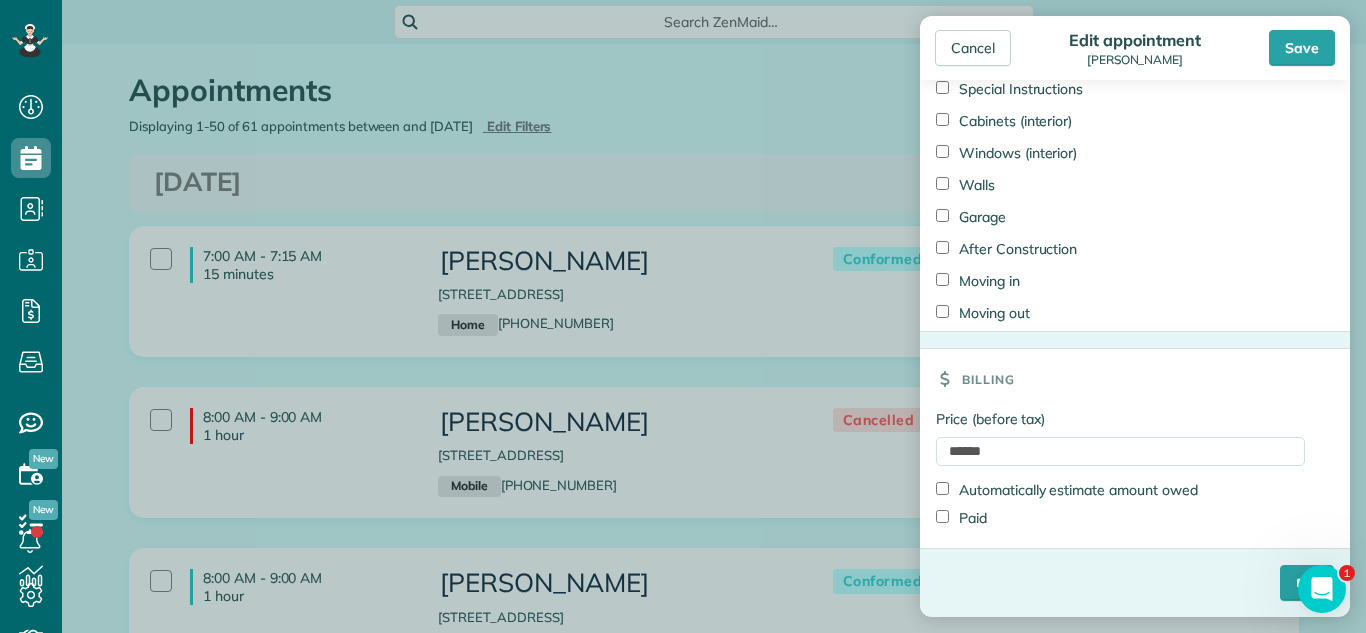 drag, startPoint x: 958, startPoint y: 518, endPoint x: 1027, endPoint y: 549, distance: 75.643906 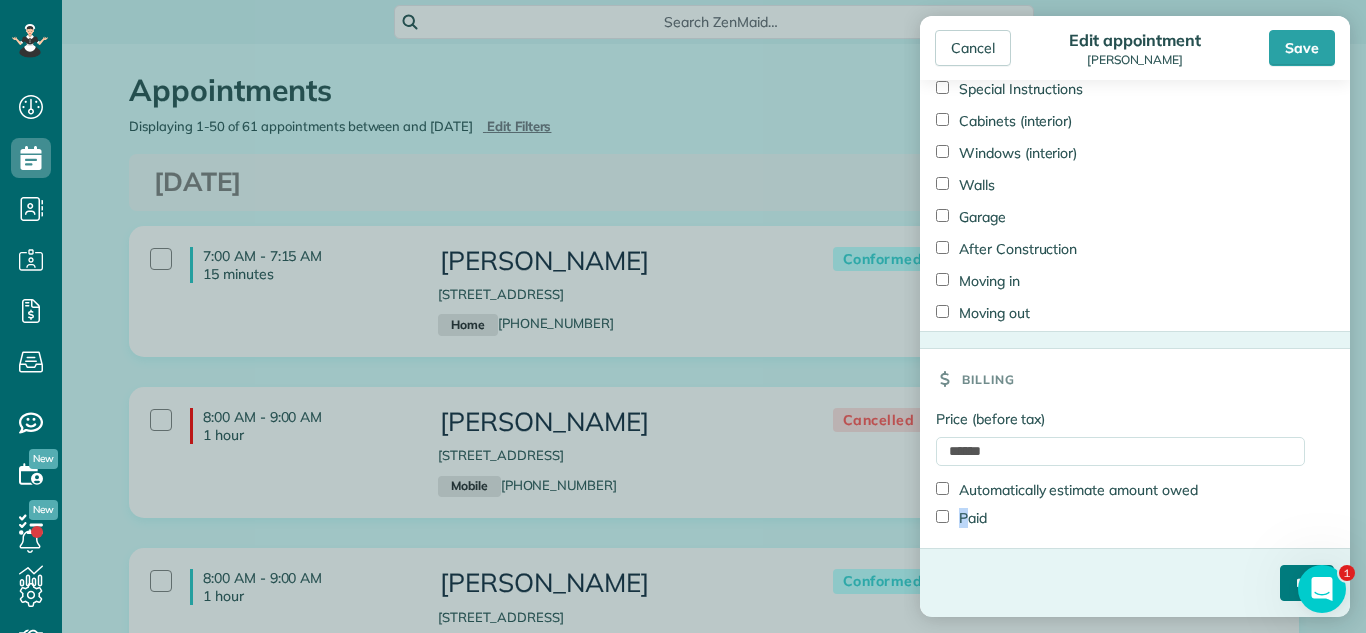 click on "****" at bounding box center (1307, 583) 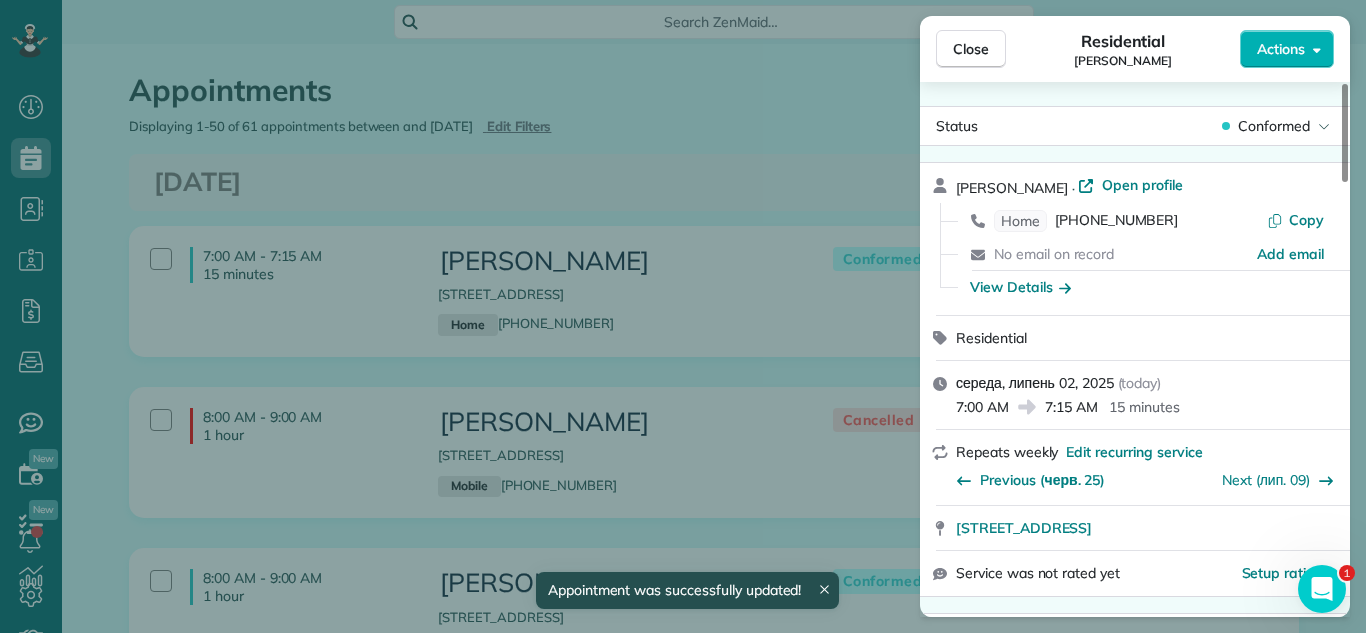 click on "Close Residential Carol Bunch Actions Status Conformed Carol Bunch · Open profile Home (312) 953-0962 Copy No email on record Add email View Details Residential середа, липень 02, 2025 ( today ) 7:00 AM 7:15 AM 15 minutes Repeats weekly Edit recurring service Previous (черв. 25) Next (лип. 09) 1000 North Lake Shore Drive Chicago IL 60611 Service was not rated yet Setup ratings Cleaners Time in and out Assign Invite Cleaners Angelica   Lopez 7:00 AM 7:15 AM Checklist Try Now Keep this appointment up to your standards. Stay on top of every detail, keep your cleaners organised, and your client happy. Assign a checklist Watch a 5 min demo Billing Billing actions Price $170.00 Overcharge $0.00 Discount $0.00 Coupon discount - Primary tax - Secondary tax - Total appointment price $170.00 Tips collected New feature! $0.00 Unpaid Mark as paid Total including tip $170.00 Get paid online in no-time! Send an invoice and reward your cleaners with tips Charge customer credit card Check No Credit Card" at bounding box center [683, 316] 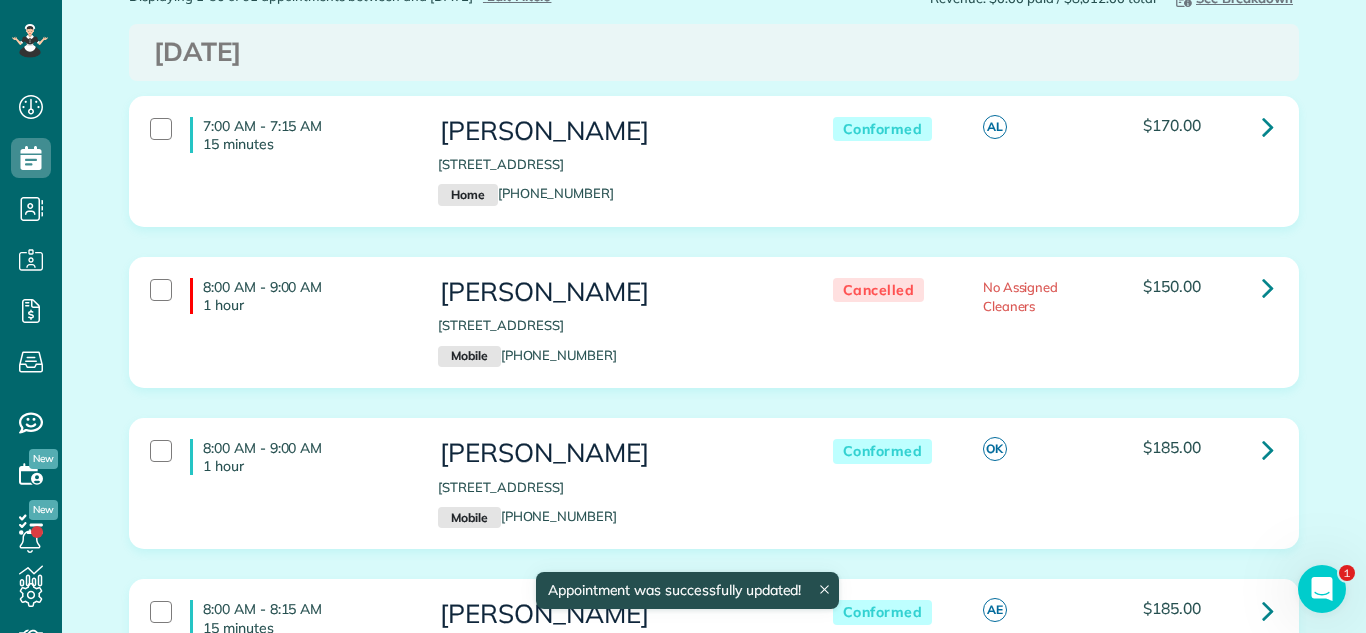 scroll, scrollTop: 137, scrollLeft: 0, axis: vertical 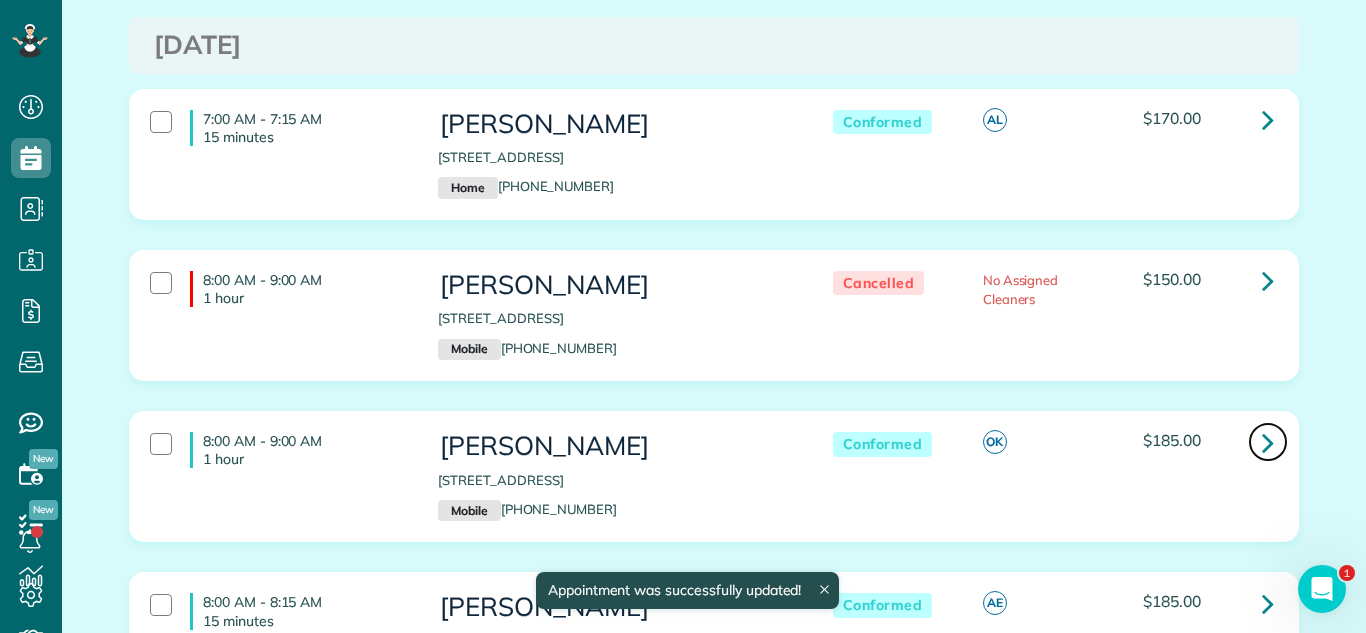 click at bounding box center [1268, 442] 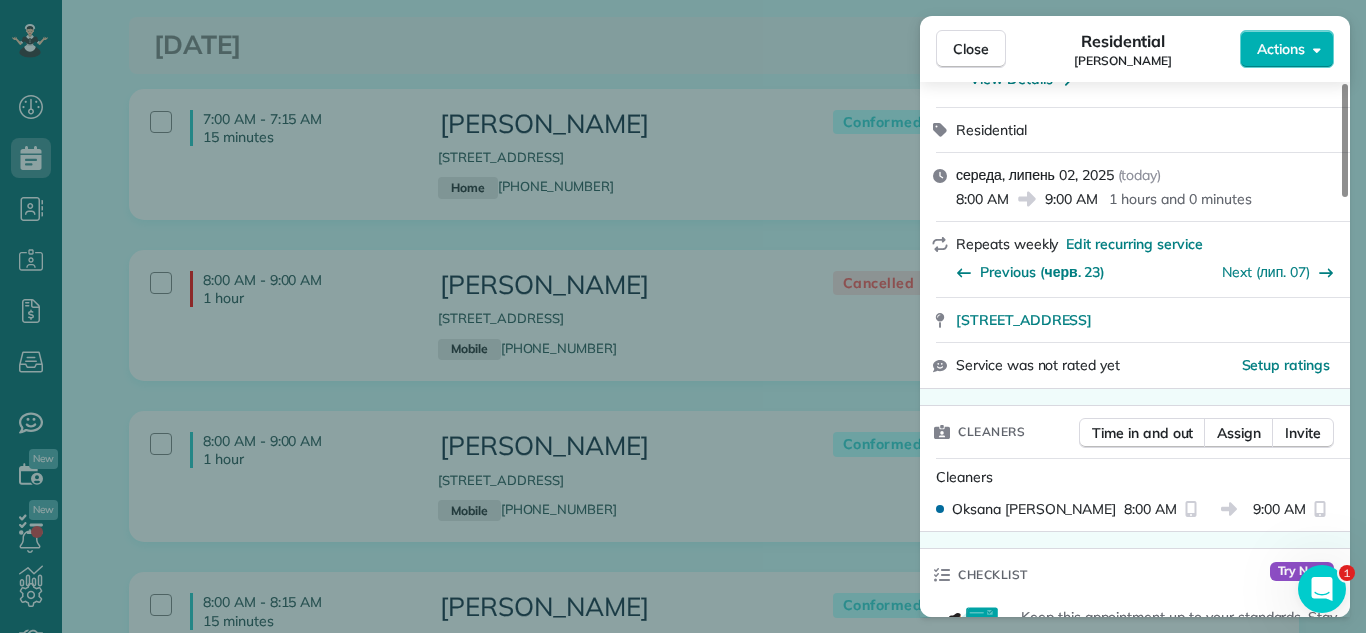 scroll, scrollTop: 229, scrollLeft: 0, axis: vertical 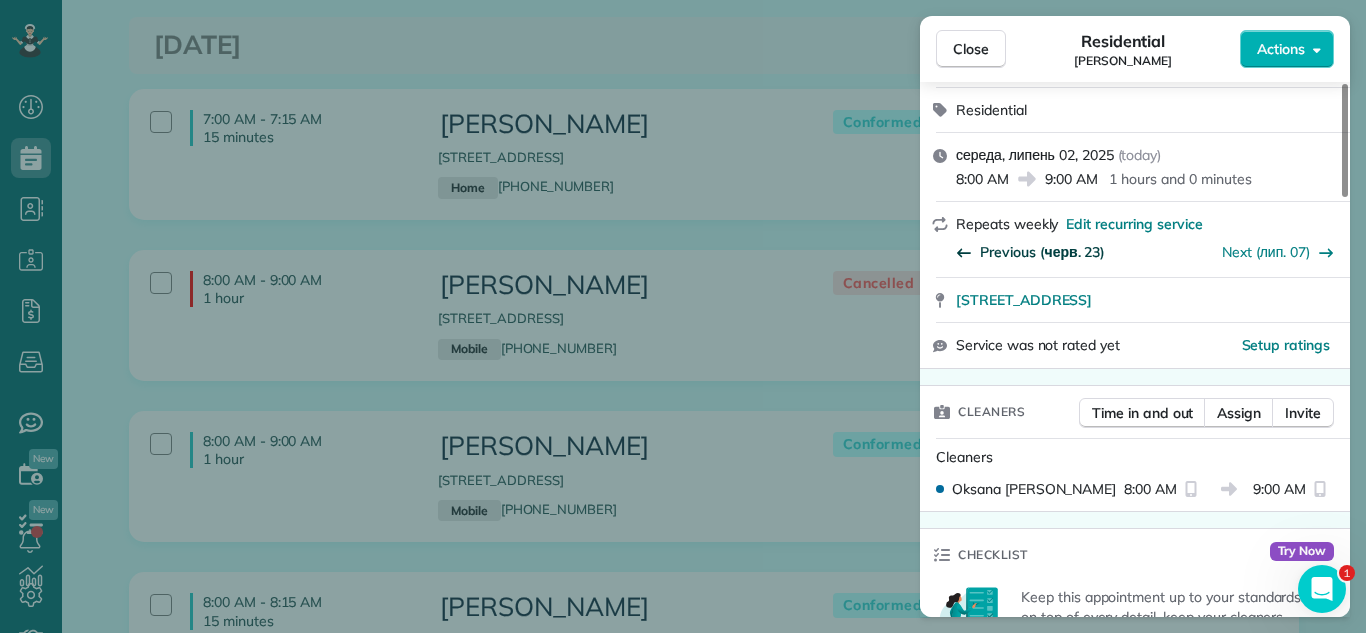 click on "Previous (черв. 23)" at bounding box center (1042, 252) 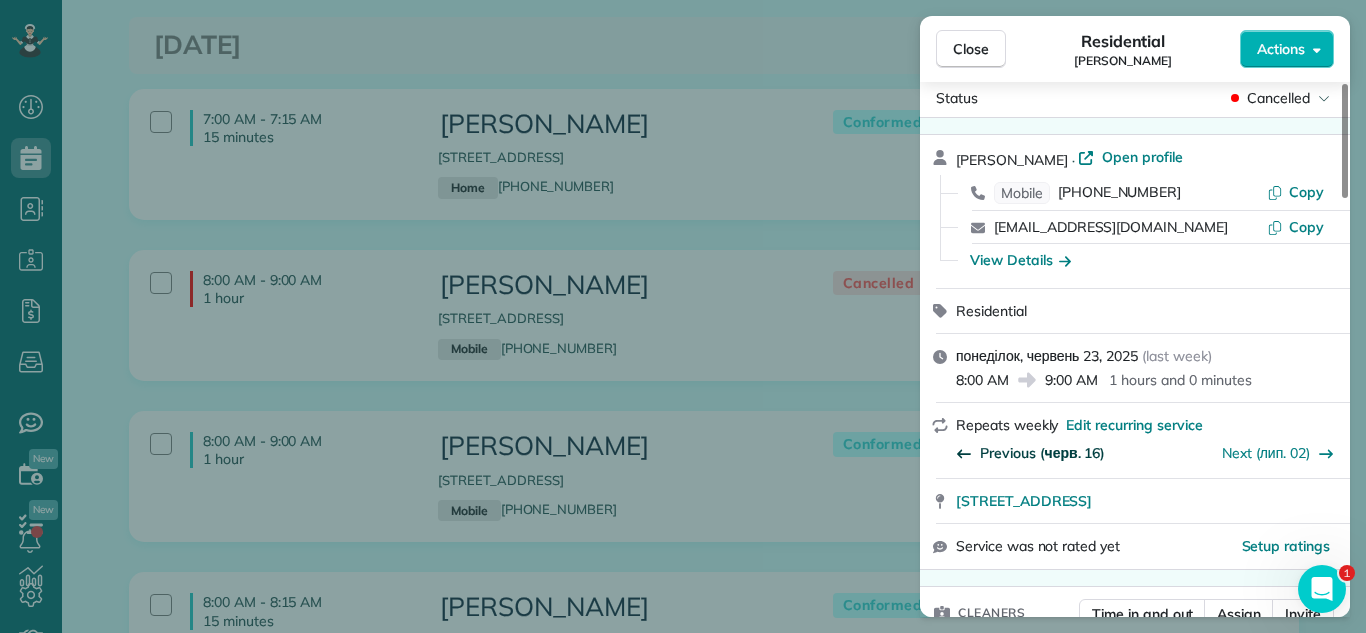 scroll, scrollTop: 30, scrollLeft: 0, axis: vertical 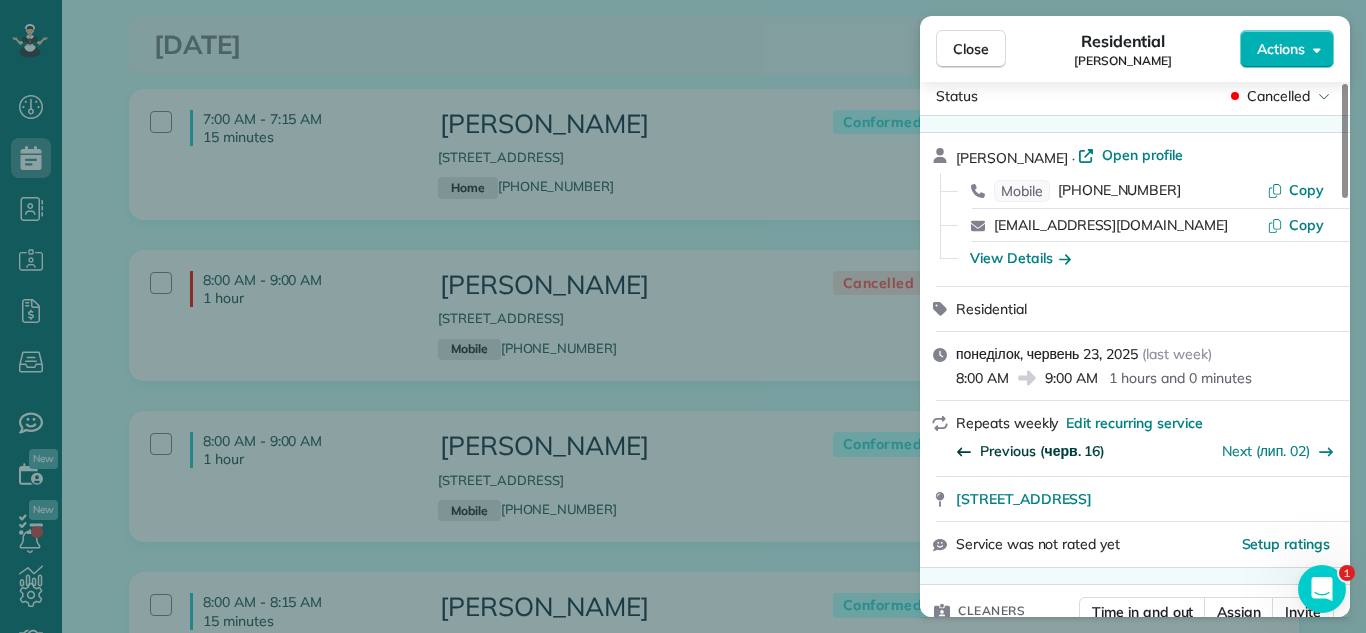 click on "Previous (черв. 16)" at bounding box center [1042, 451] 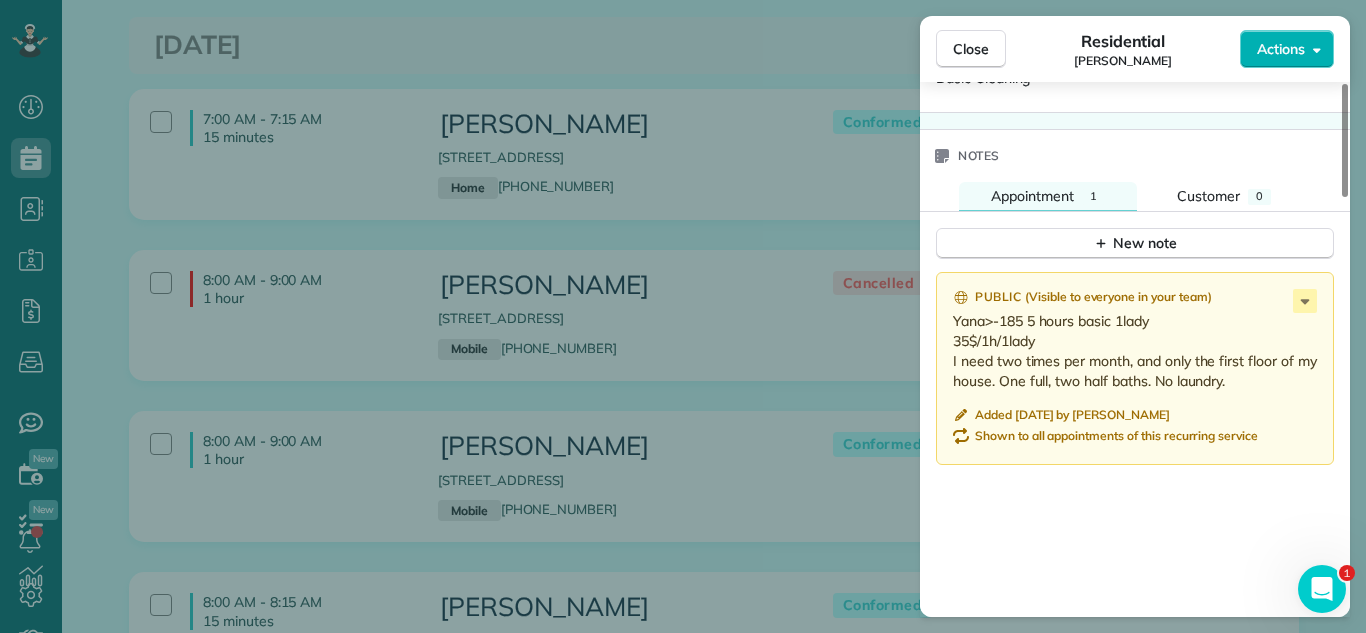 scroll, scrollTop: 1731, scrollLeft: 0, axis: vertical 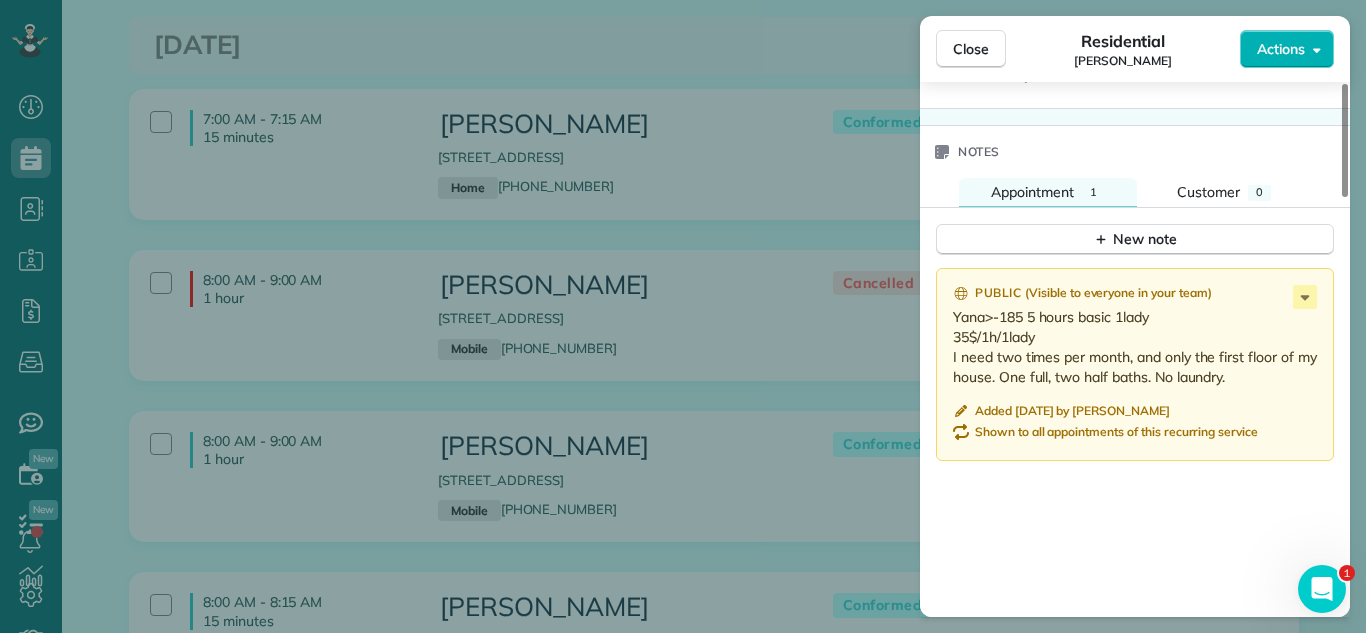 click on "Close" at bounding box center [971, 49] 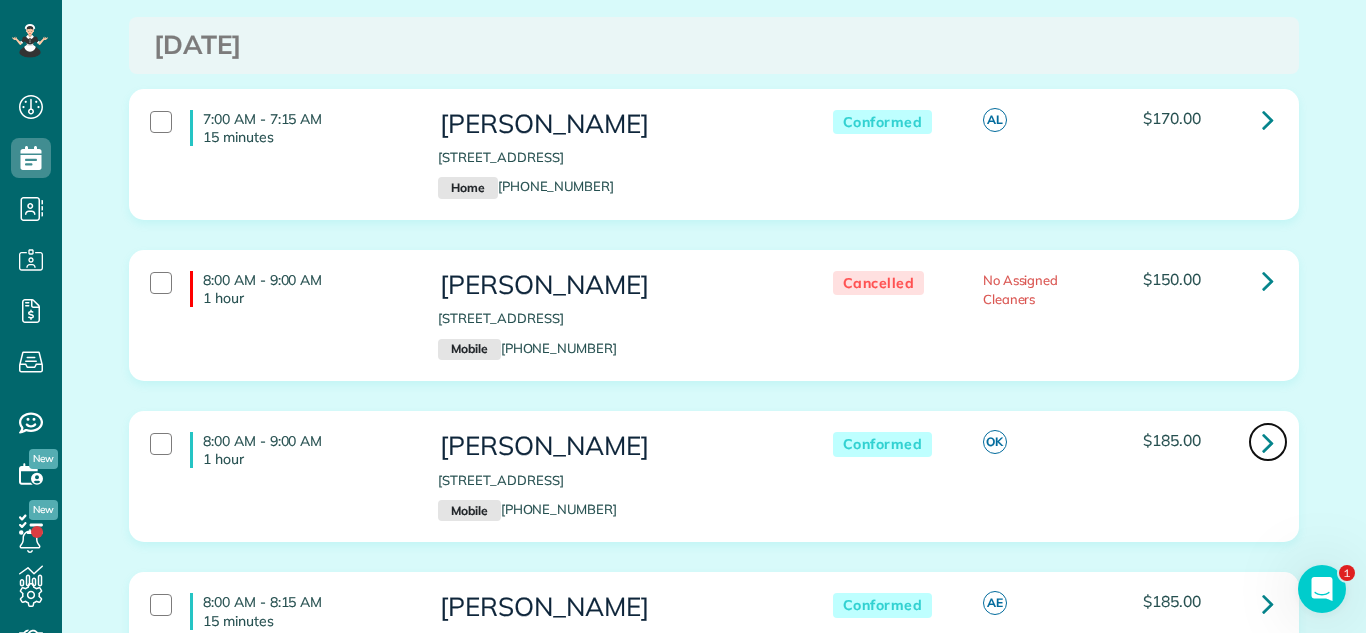 click at bounding box center [1268, 442] 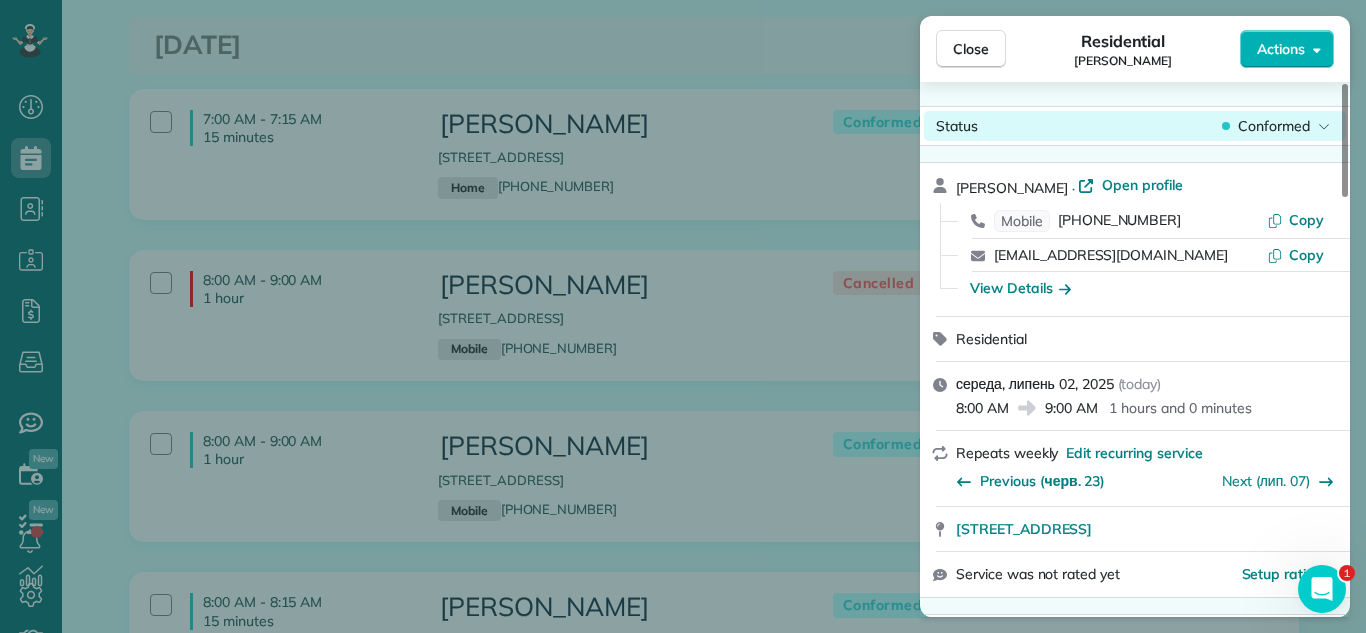 click on "Conformed" at bounding box center [1274, 126] 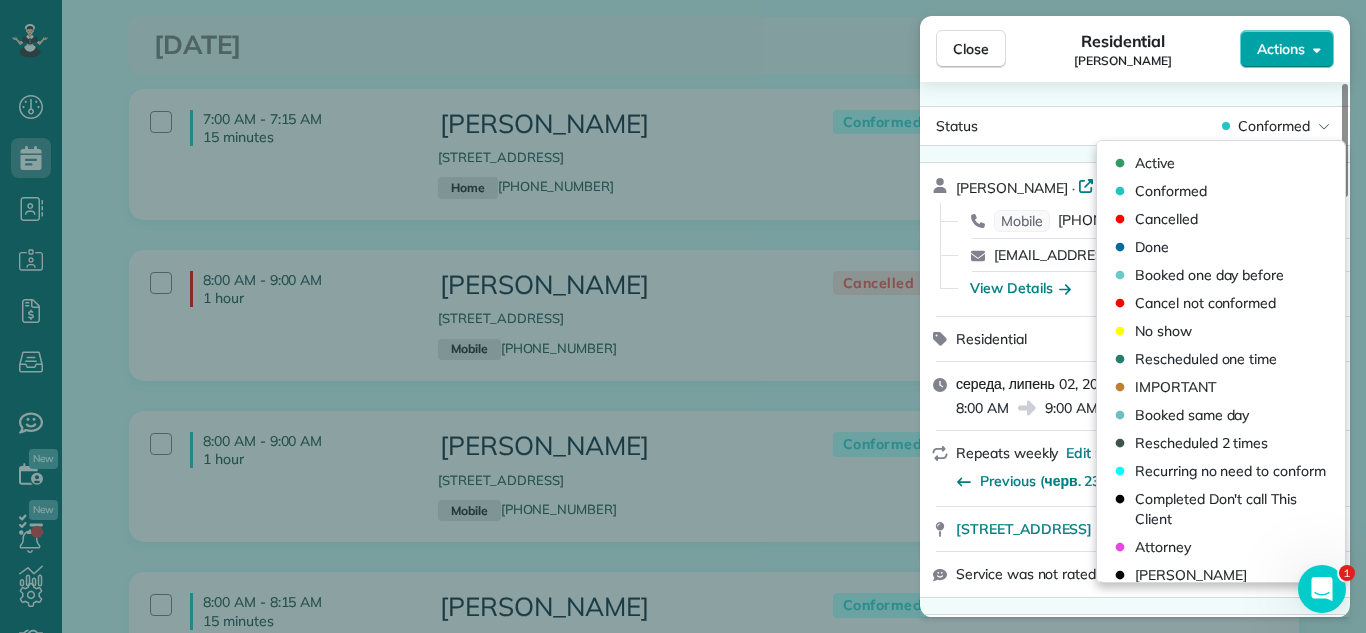 click on "Actions" at bounding box center [1287, 49] 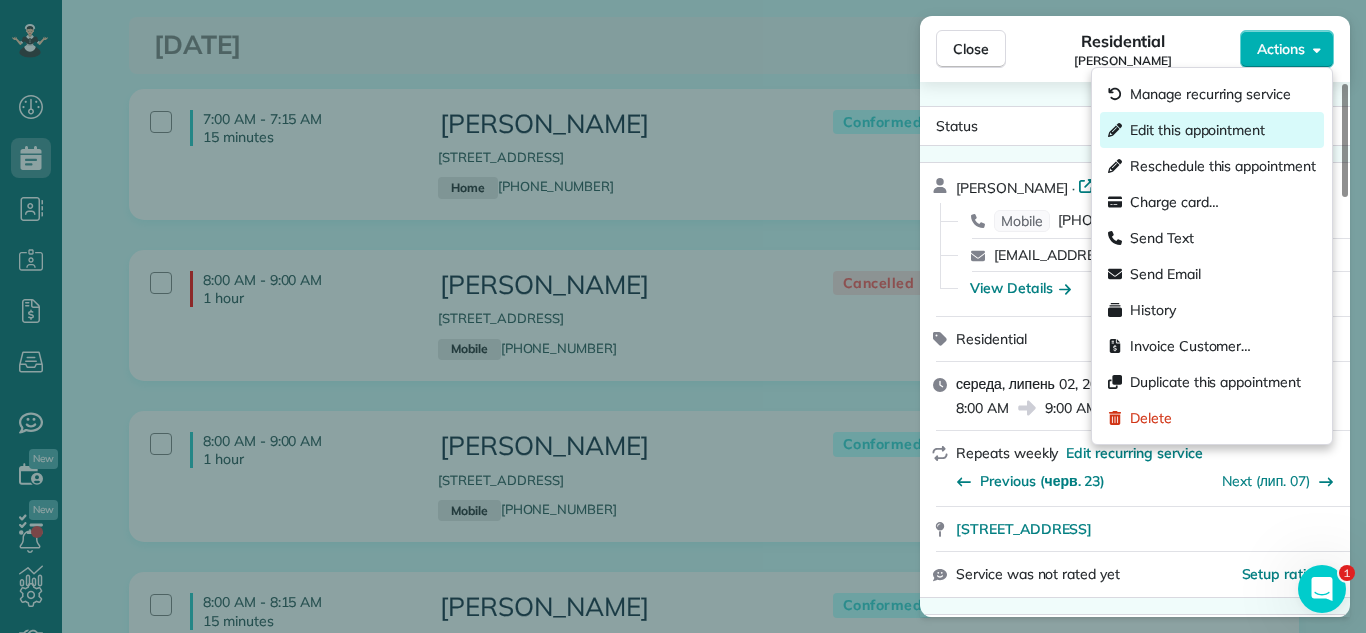 click on "Edit this appointment" at bounding box center (1197, 130) 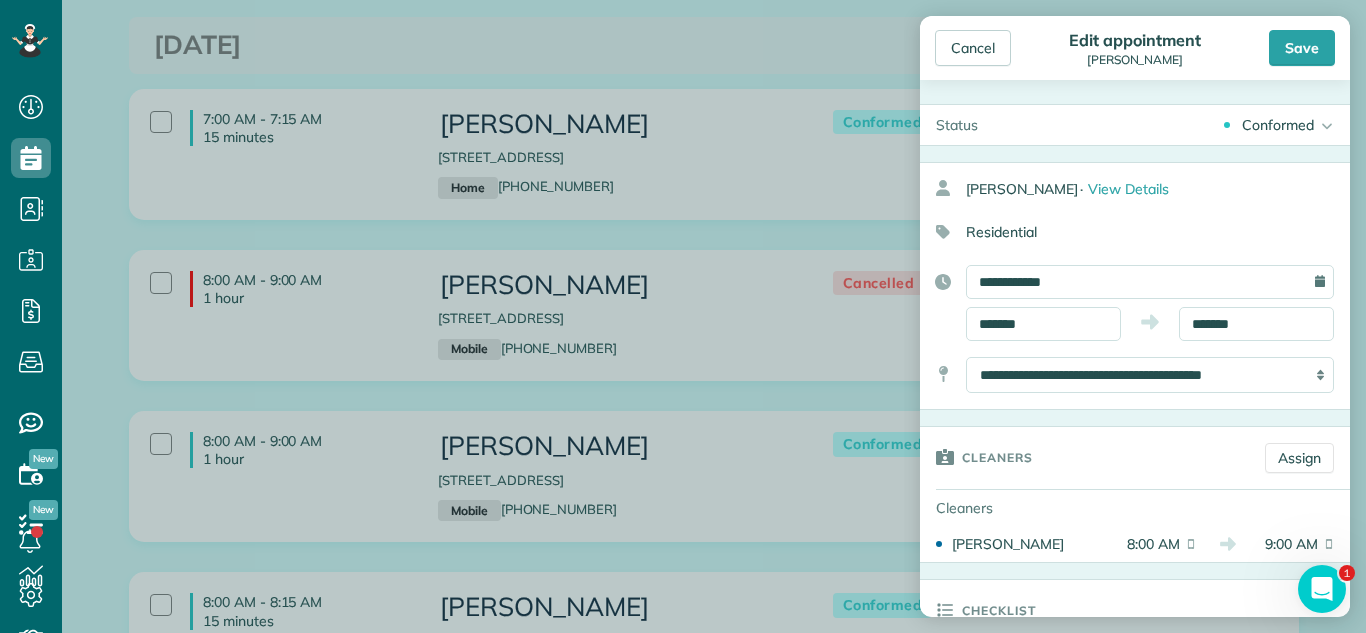 click on "Conformed" at bounding box center (1278, 125) 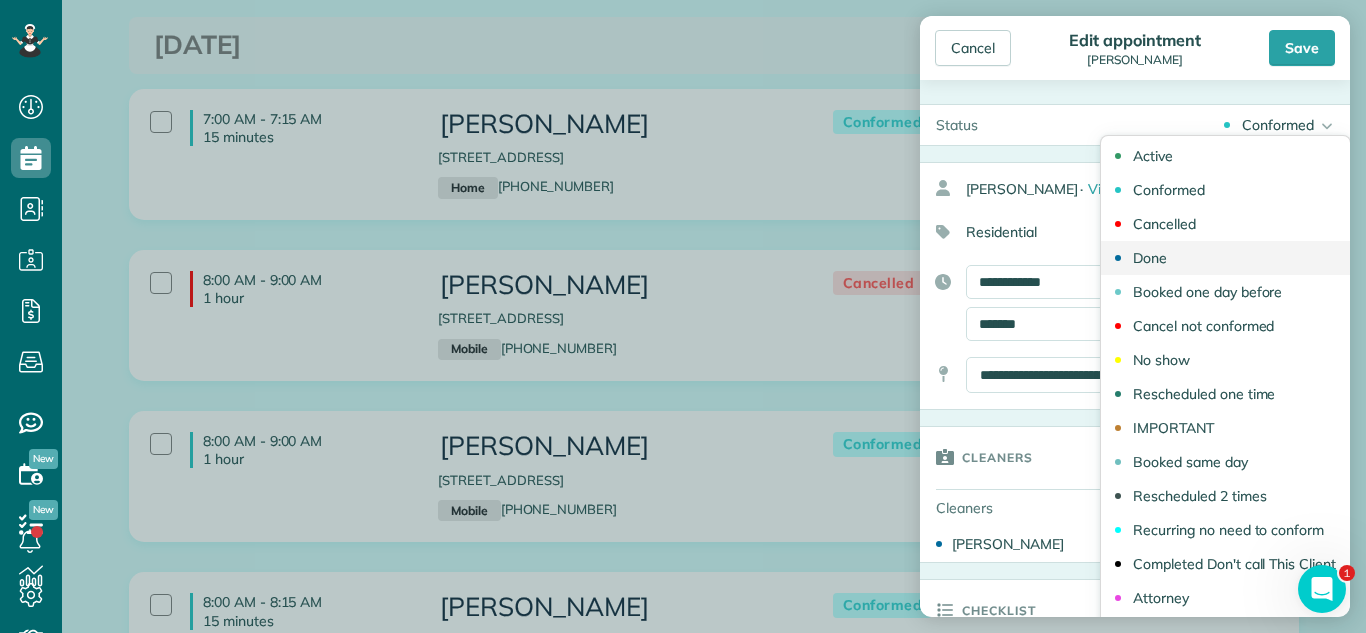 click on "Done" at bounding box center (1225, 258) 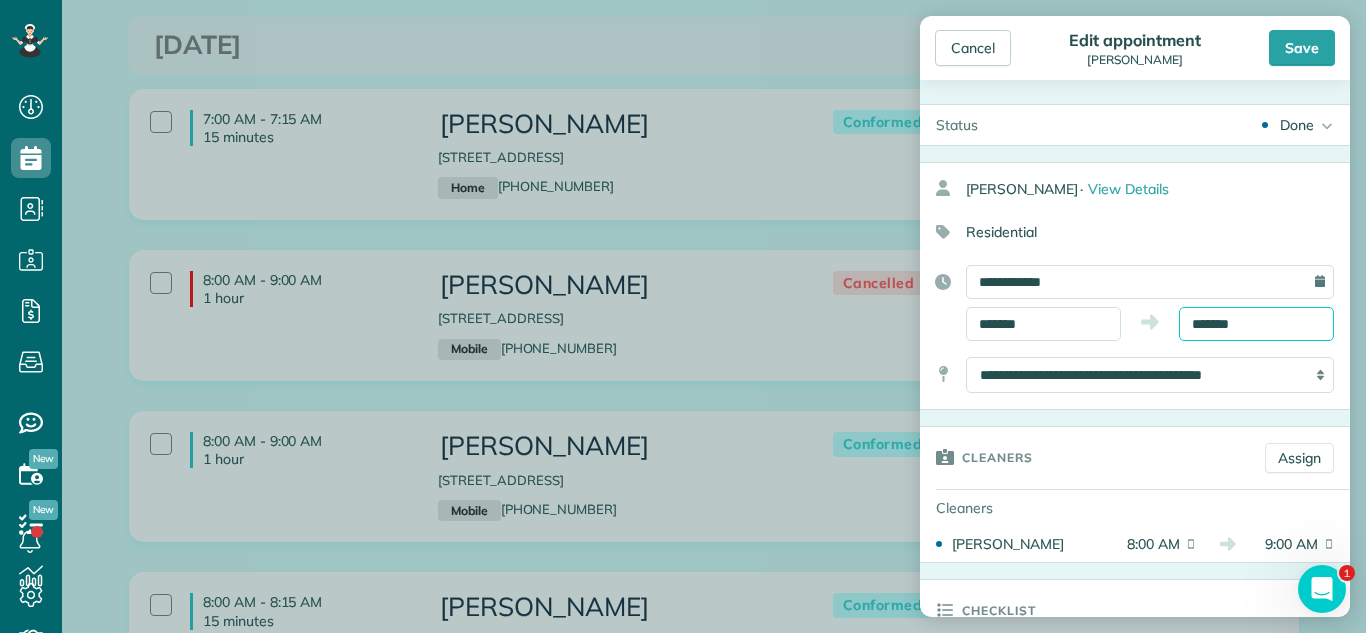 click on "Dashboard
Scheduling
Calendar View
List View
Dispatch View - Weekly scheduling (Beta)" at bounding box center (683, 316) 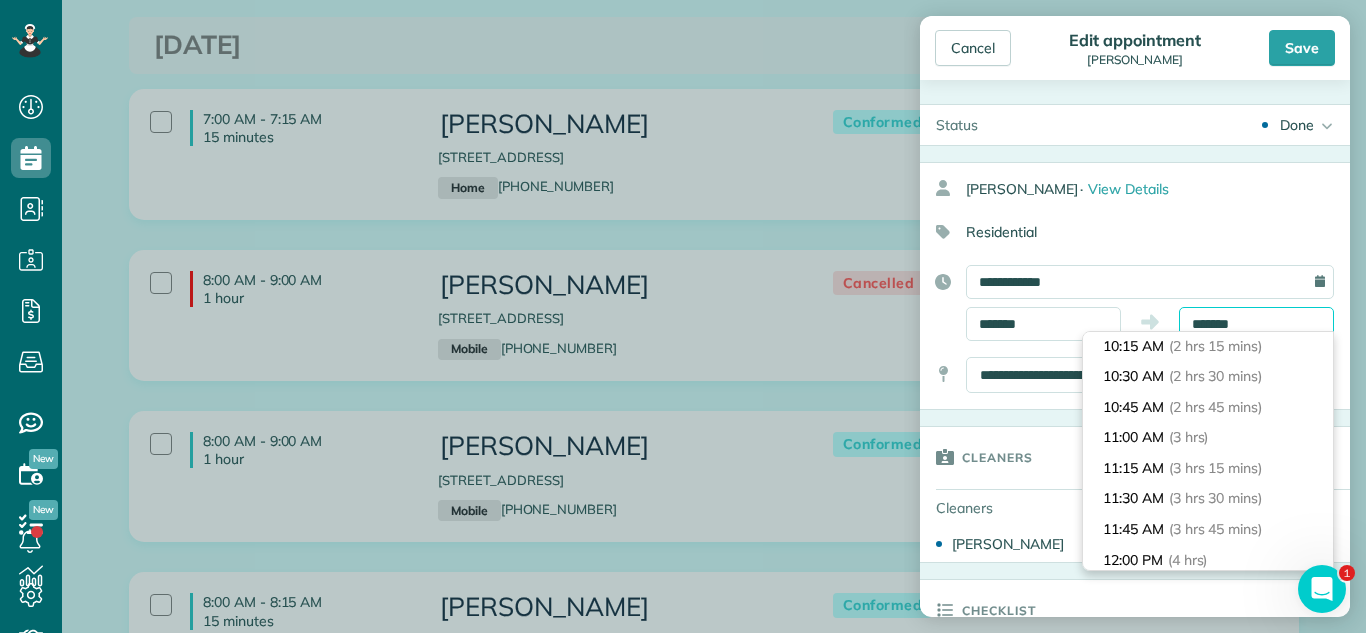 scroll, scrollTop: 340, scrollLeft: 0, axis: vertical 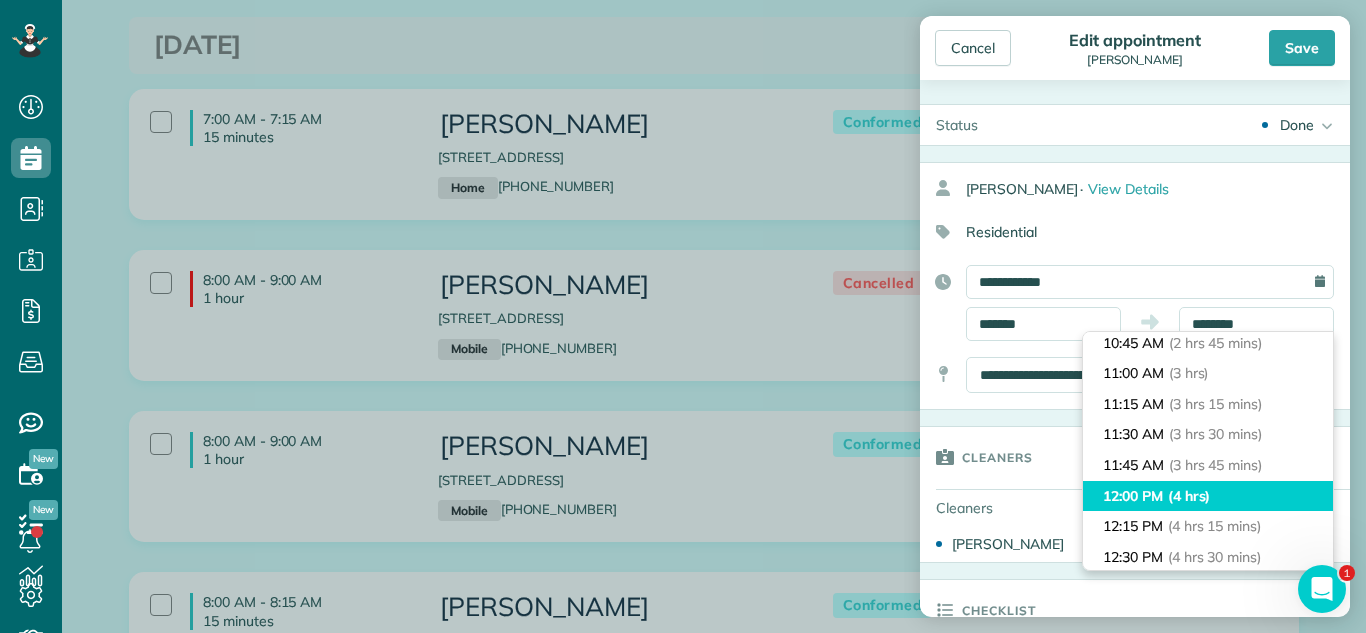 click on "12:00 PM  (4 hrs)" at bounding box center [1208, 496] 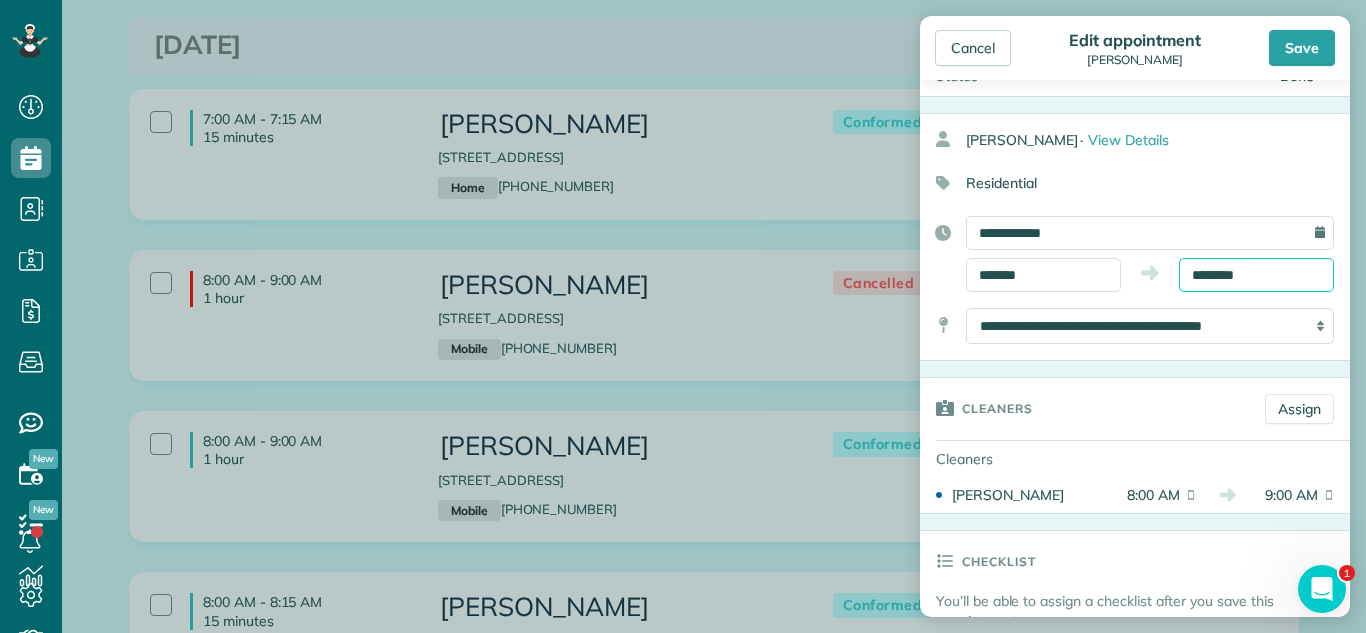scroll, scrollTop: 27, scrollLeft: 0, axis: vertical 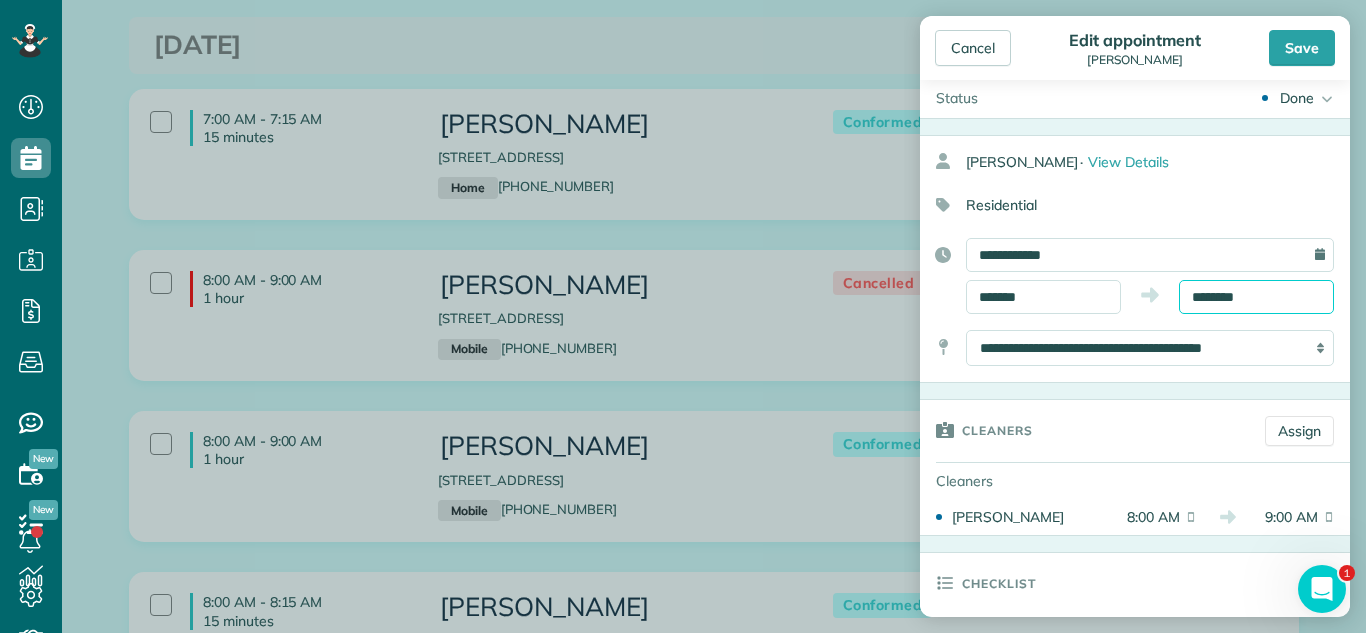 click on "********" at bounding box center [1256, 297] 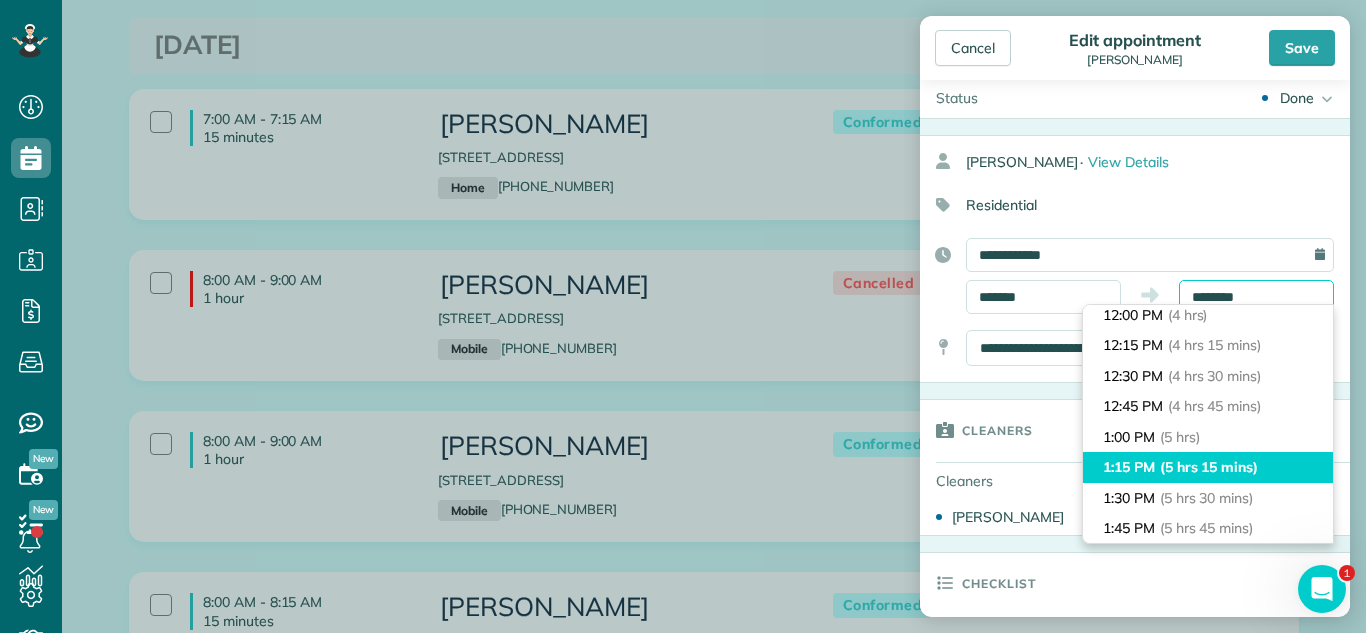 scroll, scrollTop: 517, scrollLeft: 0, axis: vertical 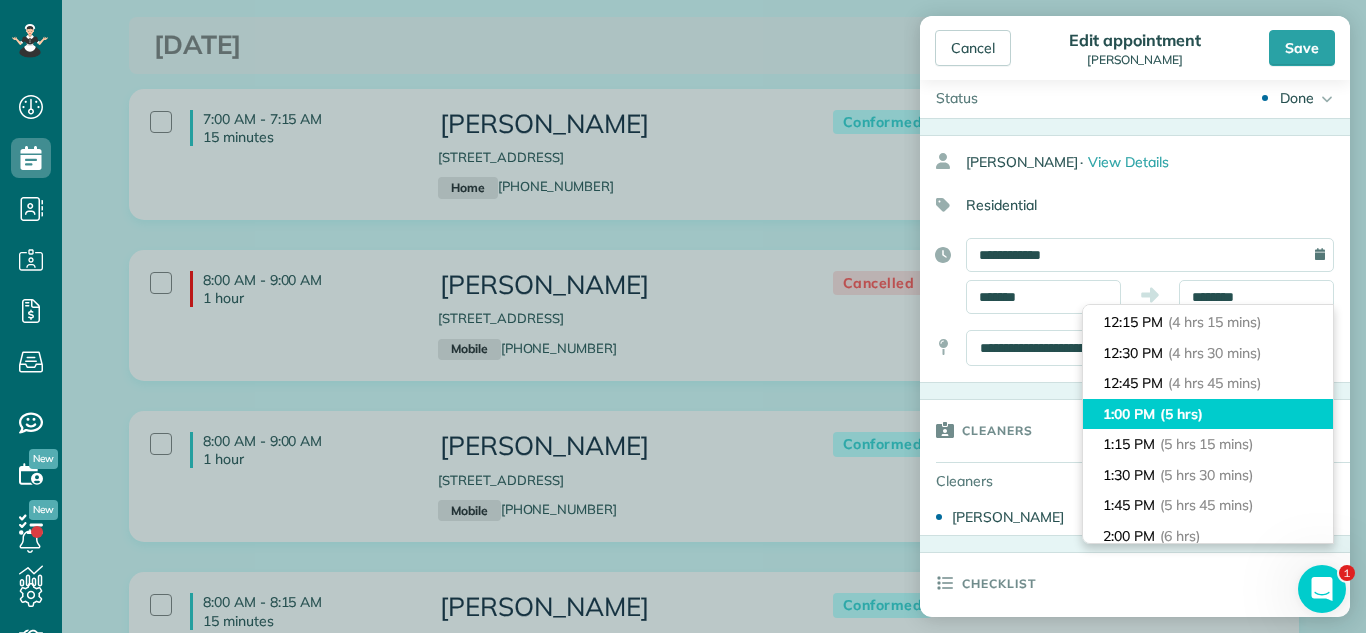 type on "*******" 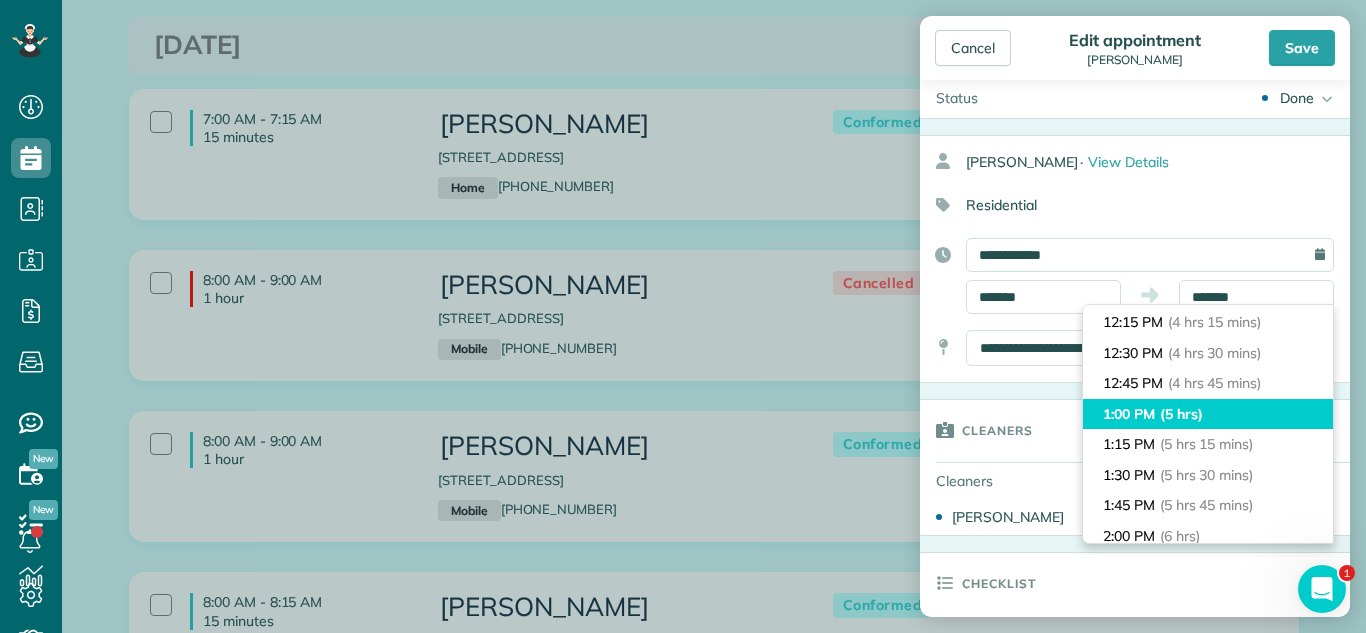 click on "1:00 PM  (5 hrs)" at bounding box center [1208, 414] 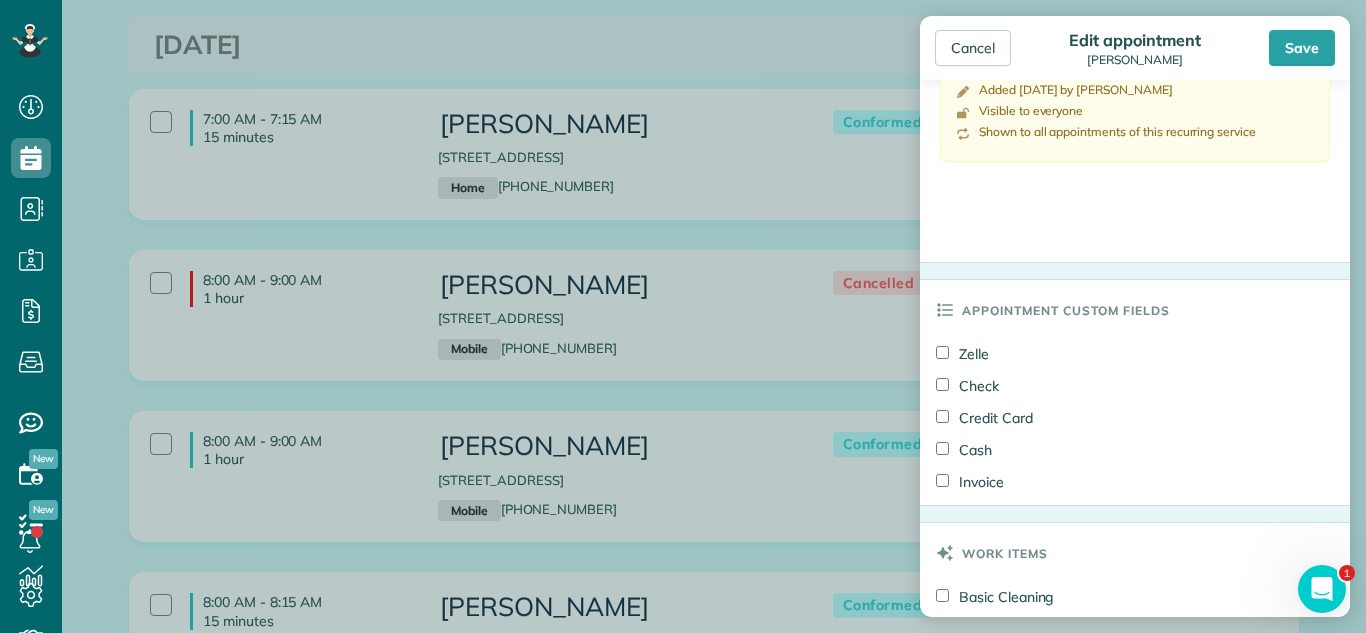 scroll, scrollTop: 946, scrollLeft: 0, axis: vertical 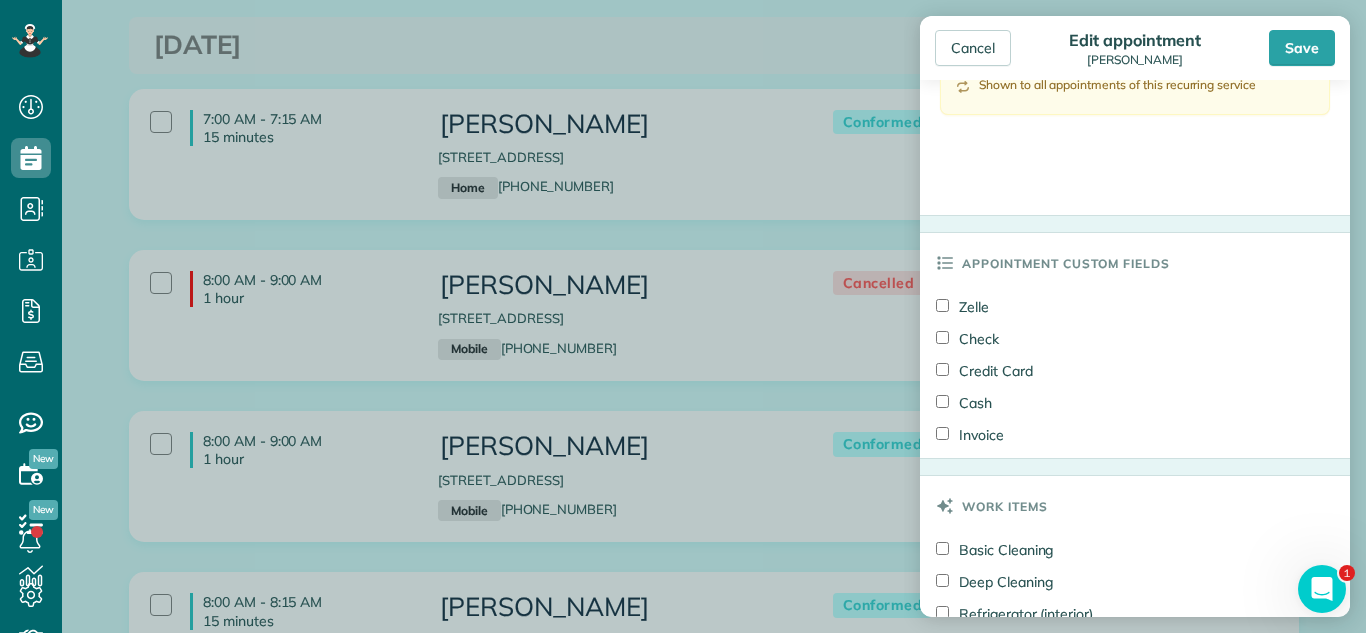 click on "Check" at bounding box center [967, 339] 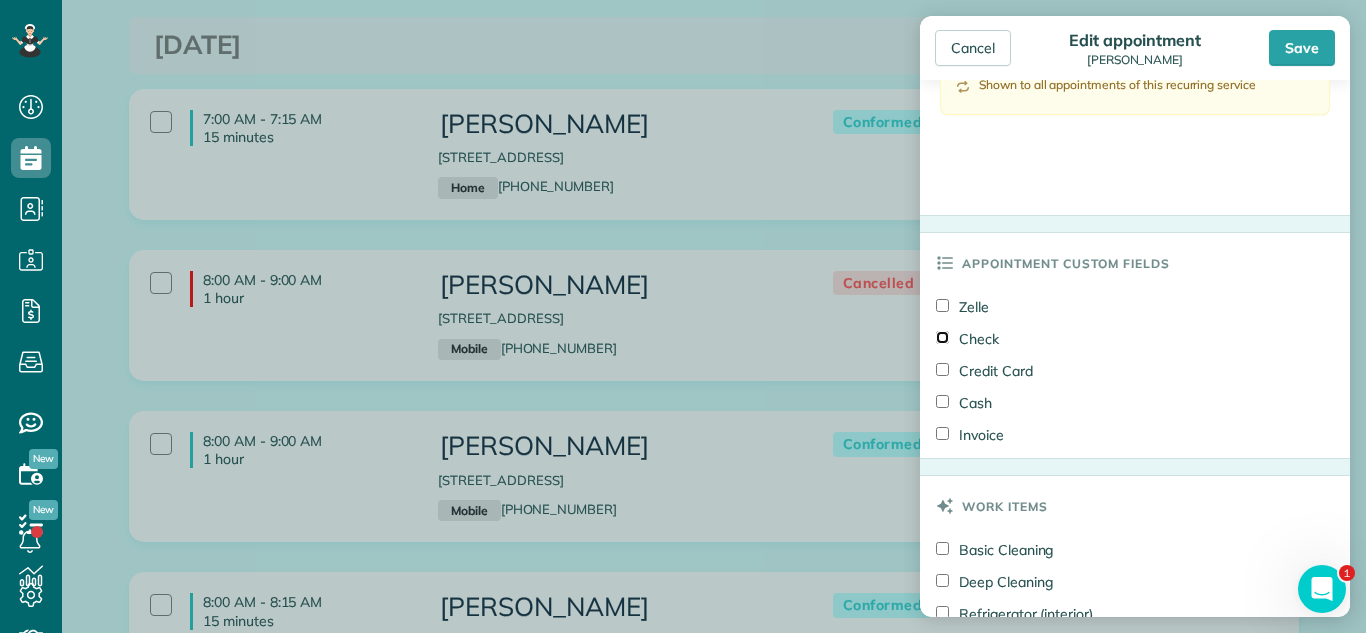 scroll, scrollTop: 1538, scrollLeft: 0, axis: vertical 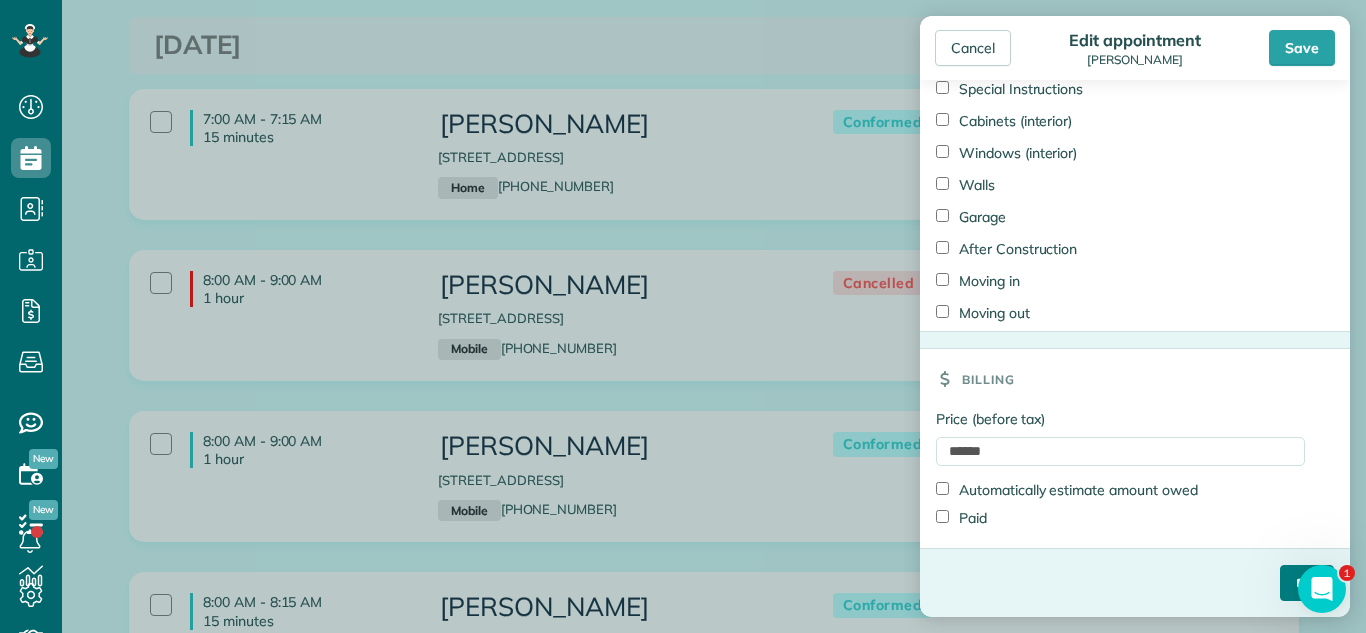 click on "****" at bounding box center [1307, 583] 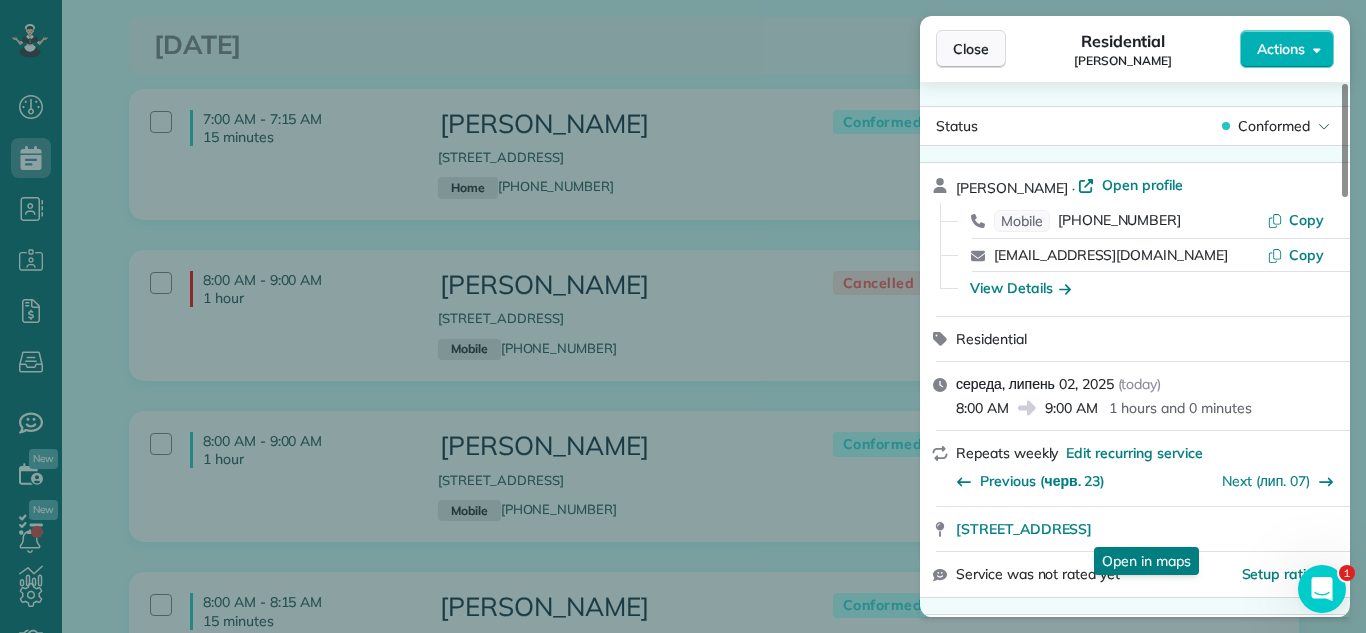 click on "Close" at bounding box center [971, 49] 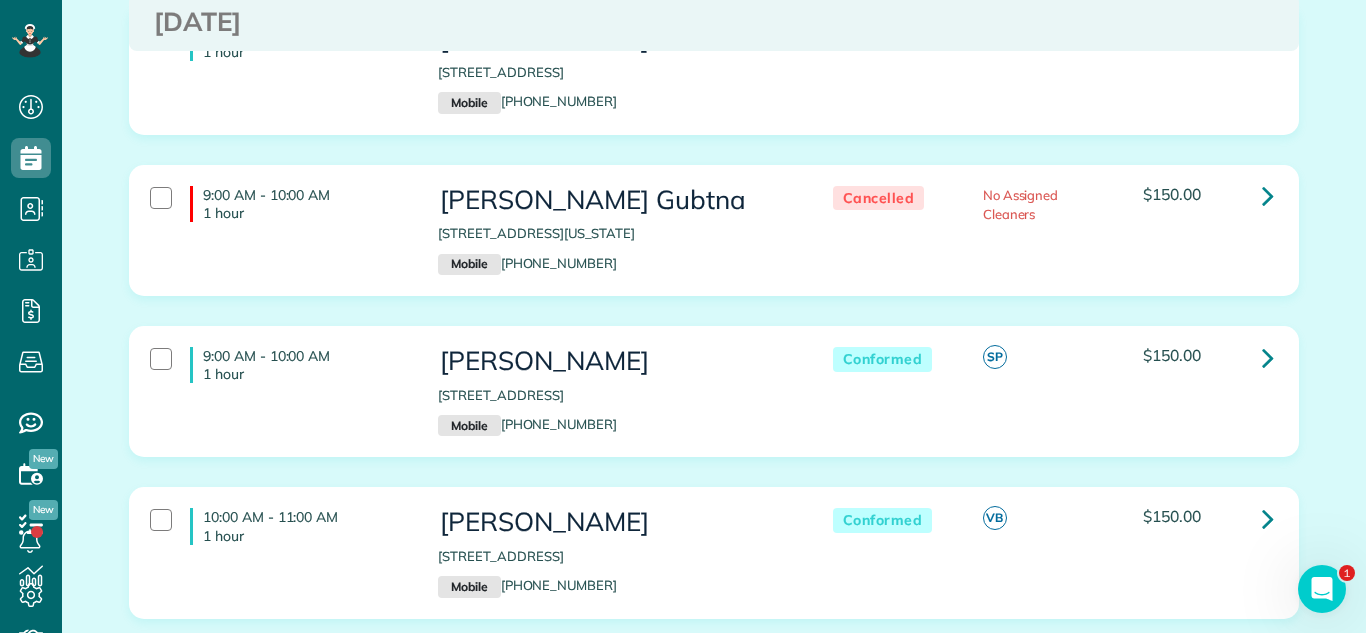 scroll, scrollTop: 0, scrollLeft: 0, axis: both 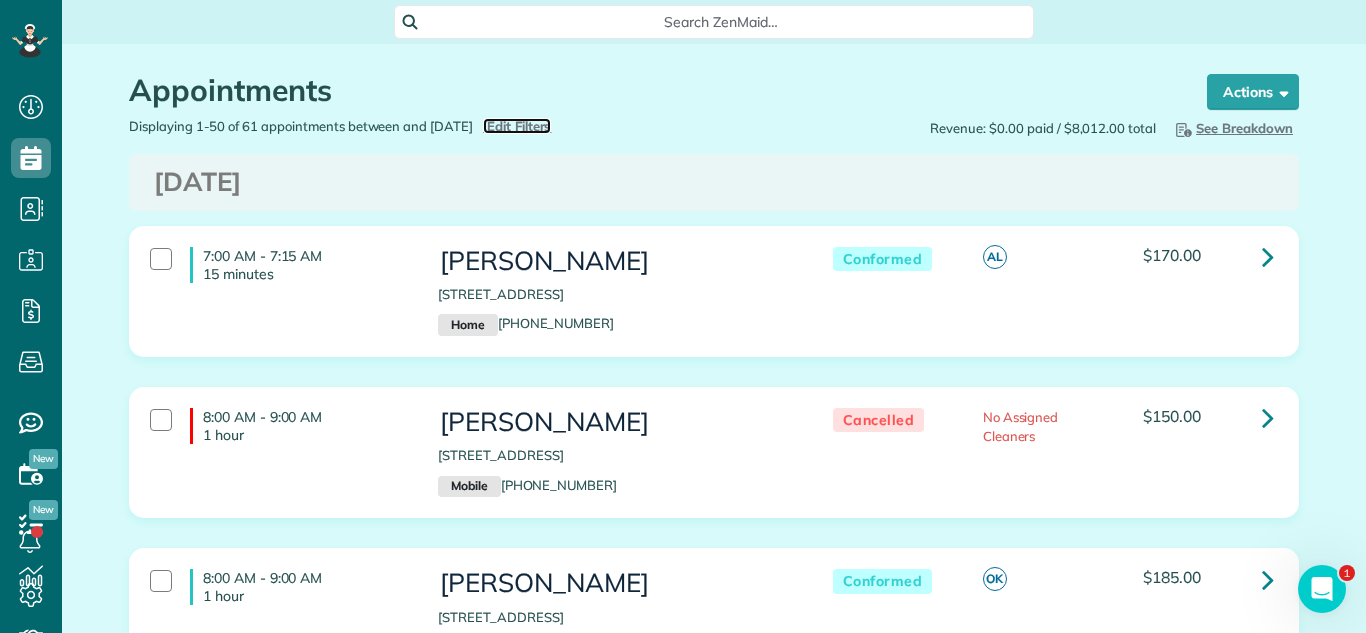click on "Edit Filters" at bounding box center (519, 126) 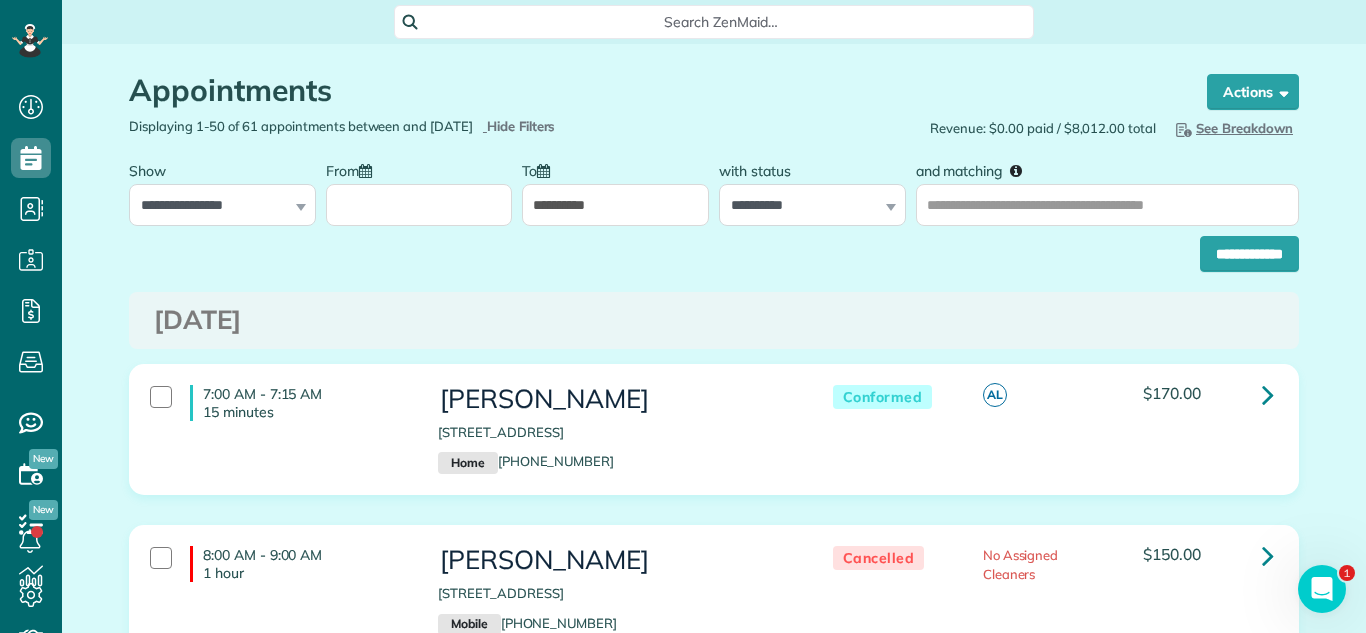 click on "From" at bounding box center [419, 205] 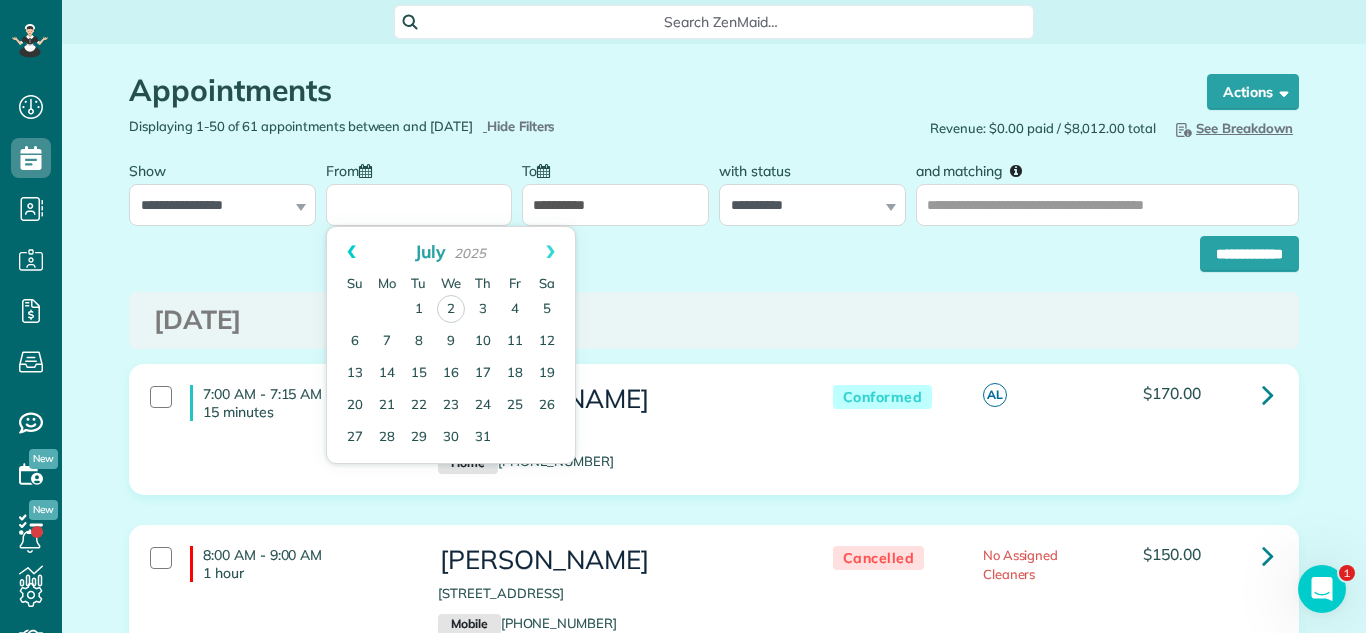 click on "Prev" at bounding box center (351, 252) 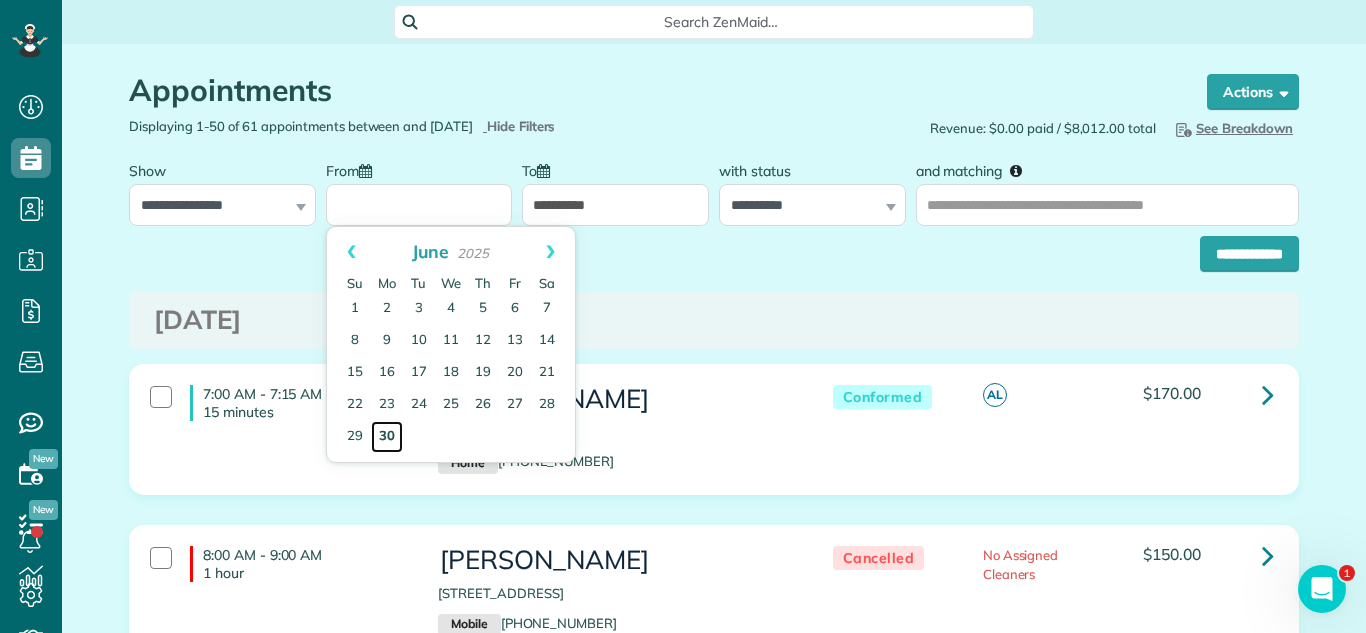 click on "30" at bounding box center [387, 437] 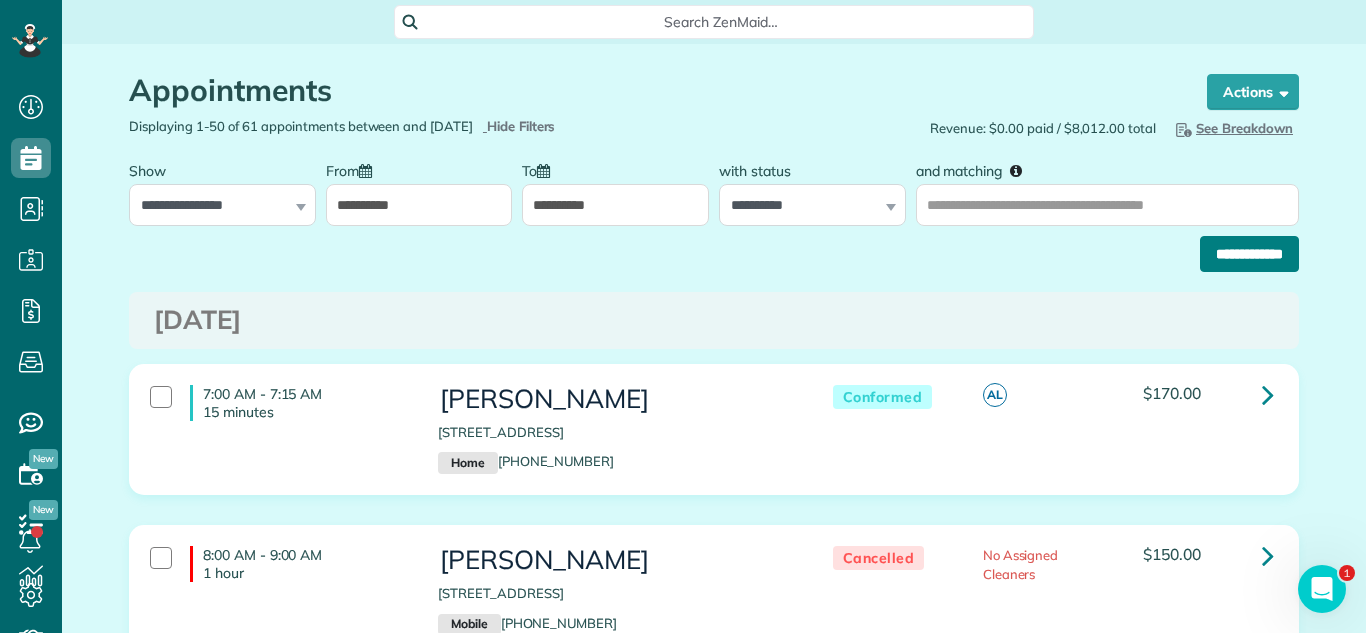 click on "**********" at bounding box center (1249, 254) 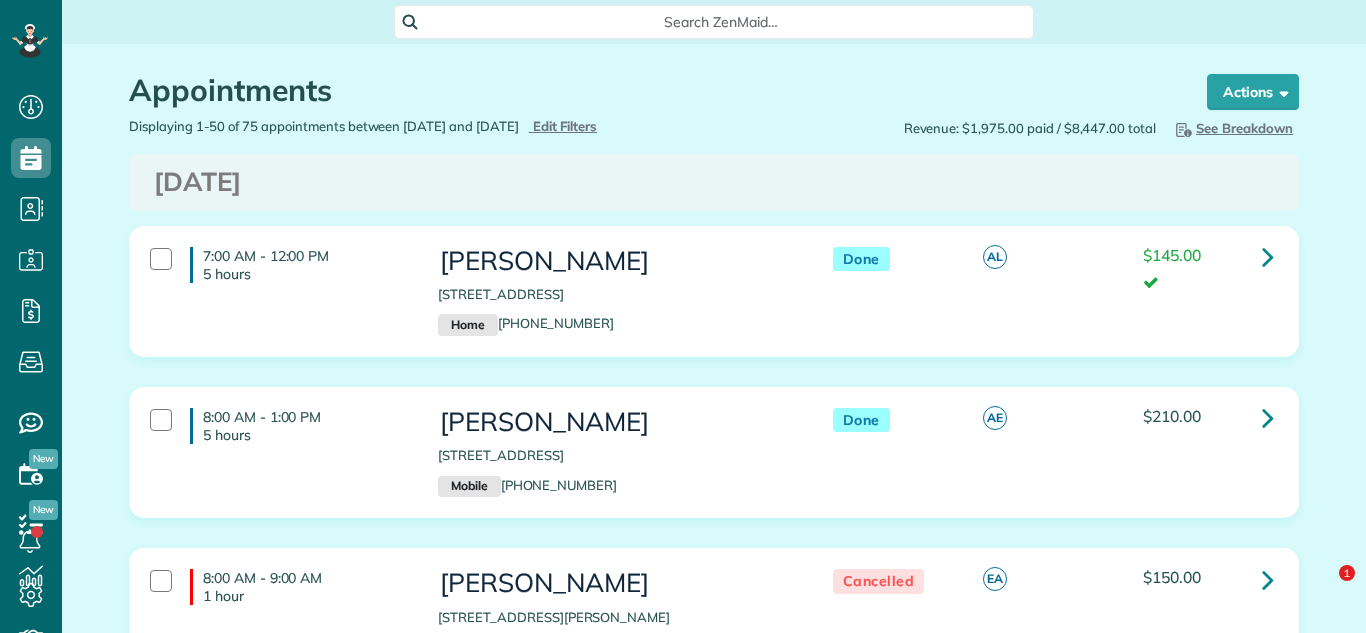 scroll, scrollTop: 0, scrollLeft: 0, axis: both 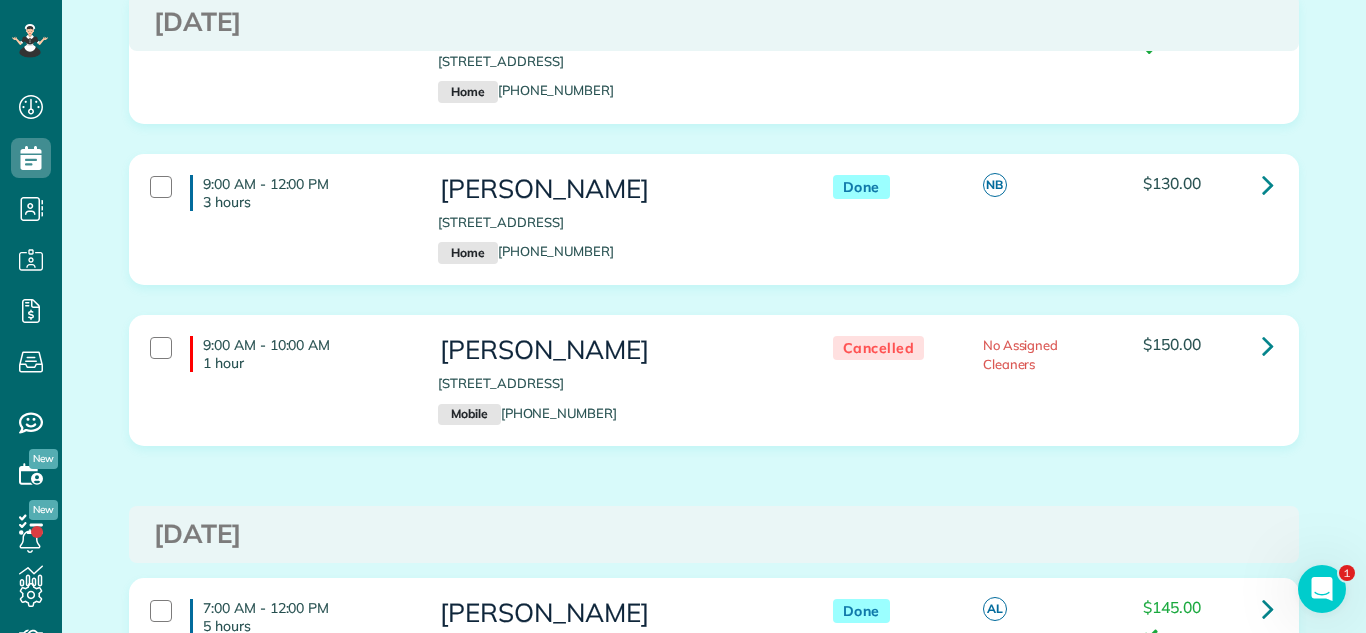 click on "Done
NB
$130.00" at bounding box center (1048, 186) 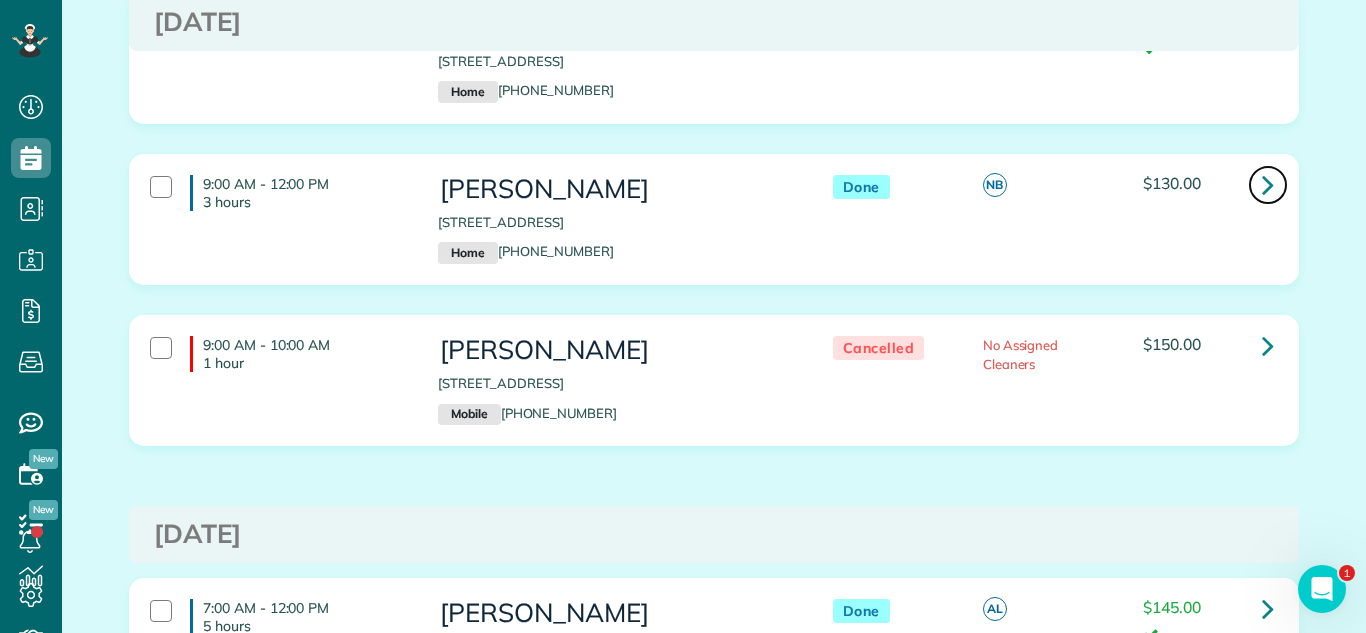 click at bounding box center [1268, 185] 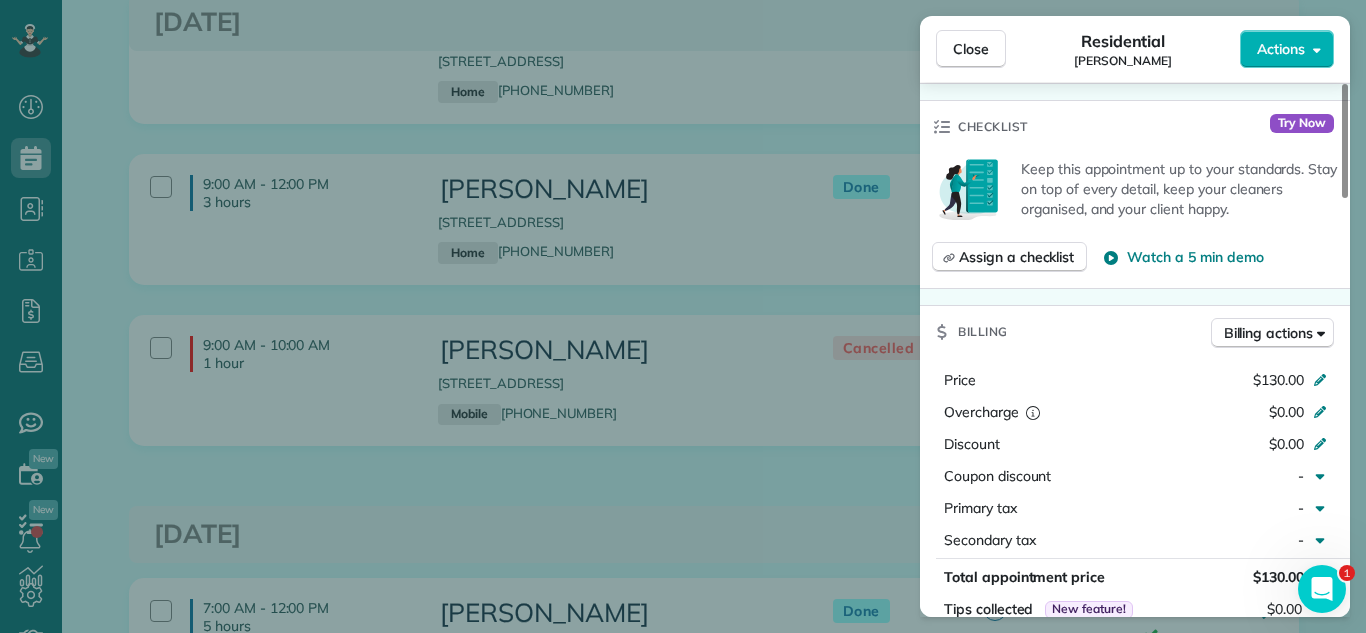 scroll, scrollTop: 851, scrollLeft: 0, axis: vertical 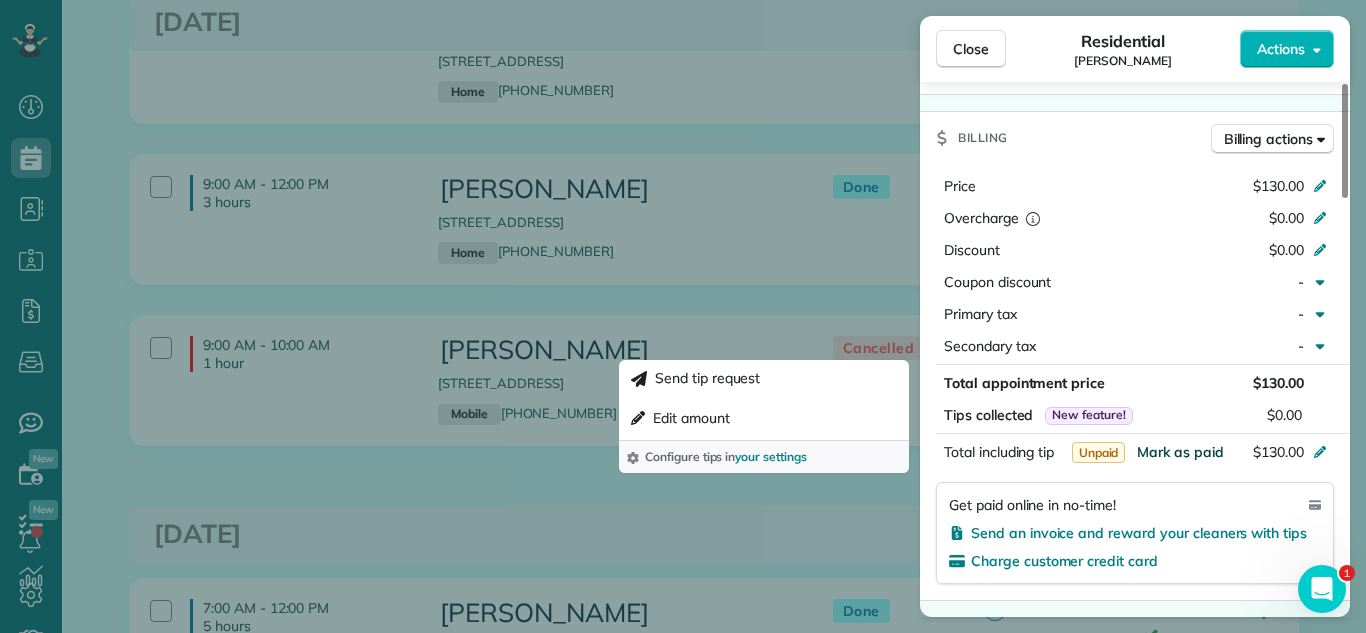 click on "Mark as paid" at bounding box center (1180, 452) 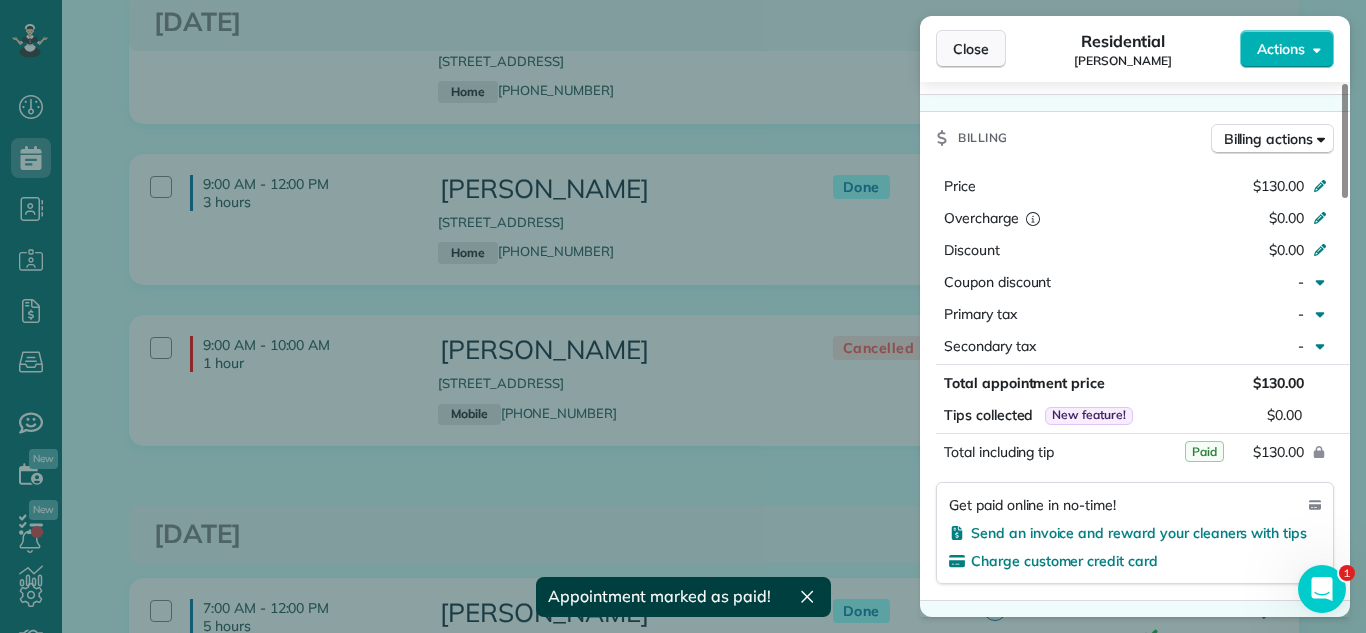 click on "Close" at bounding box center [971, 49] 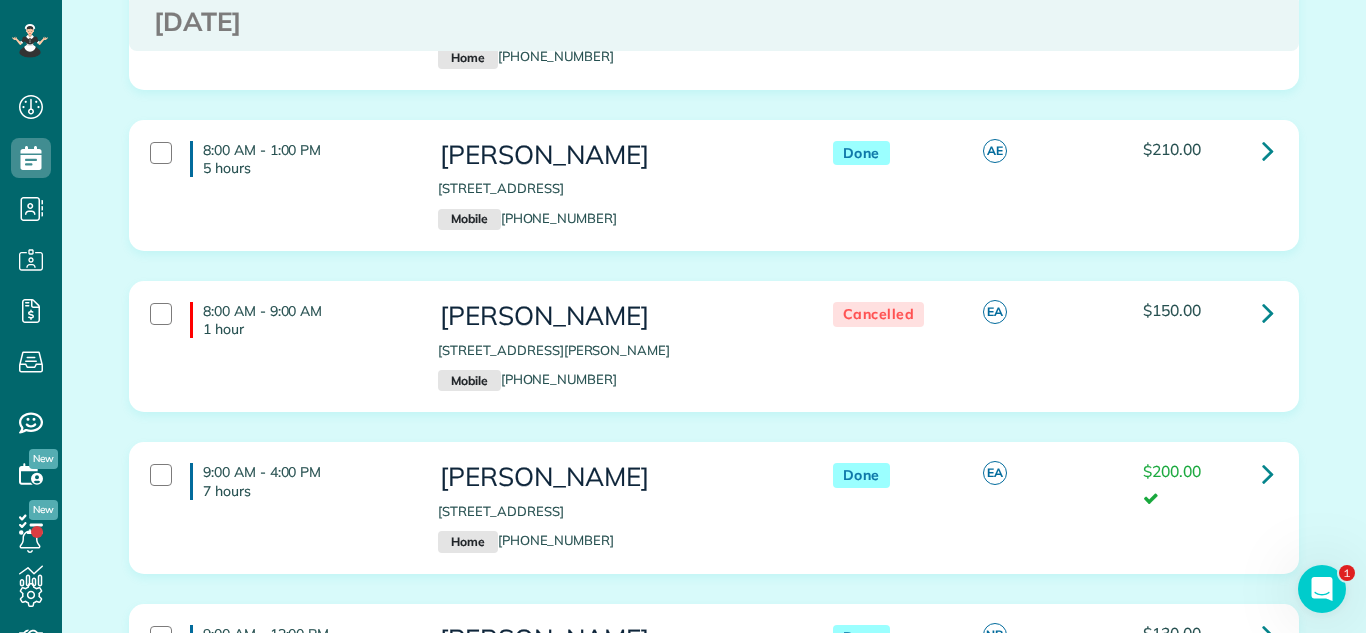 scroll, scrollTop: 0, scrollLeft: 0, axis: both 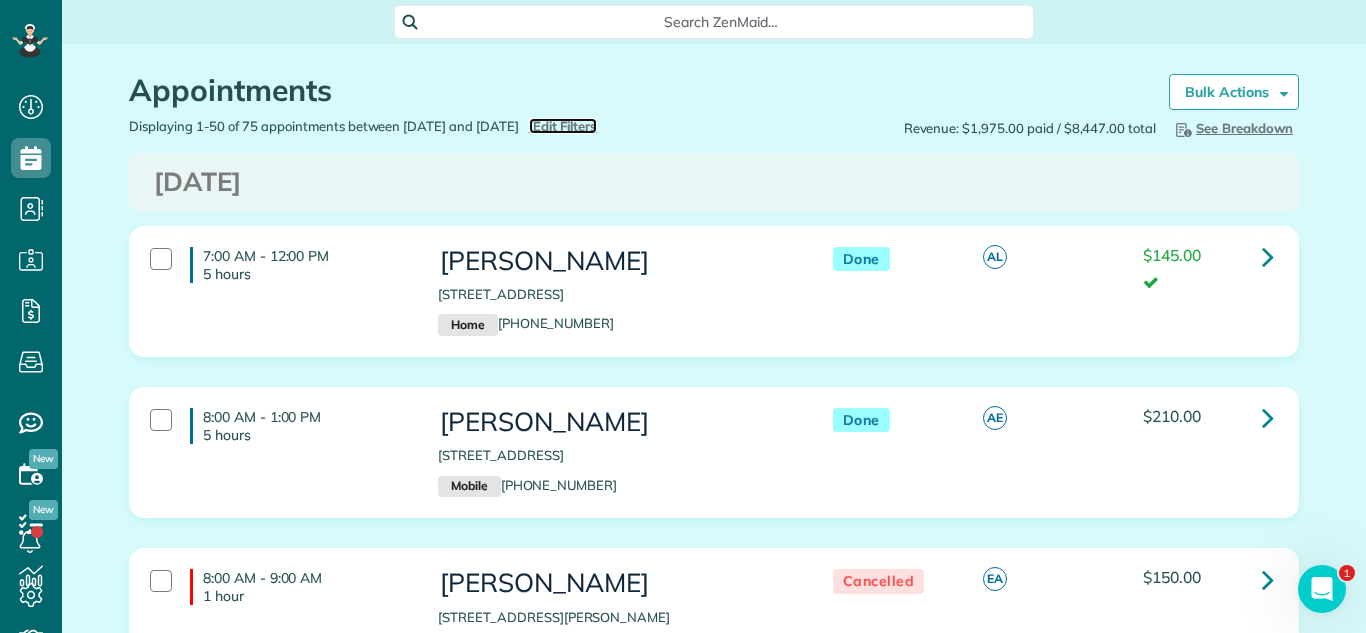 click on "Edit Filters" at bounding box center (565, 126) 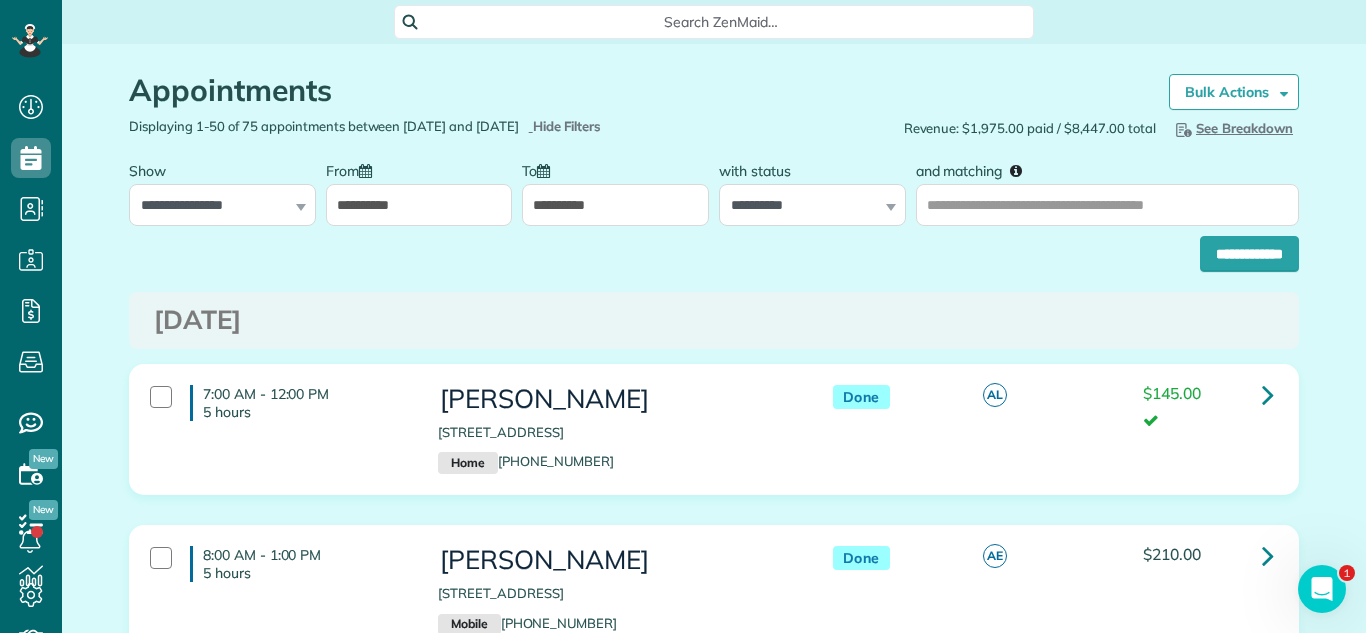 drag, startPoint x: 448, startPoint y: 205, endPoint x: 443, endPoint y: 223, distance: 18.681541 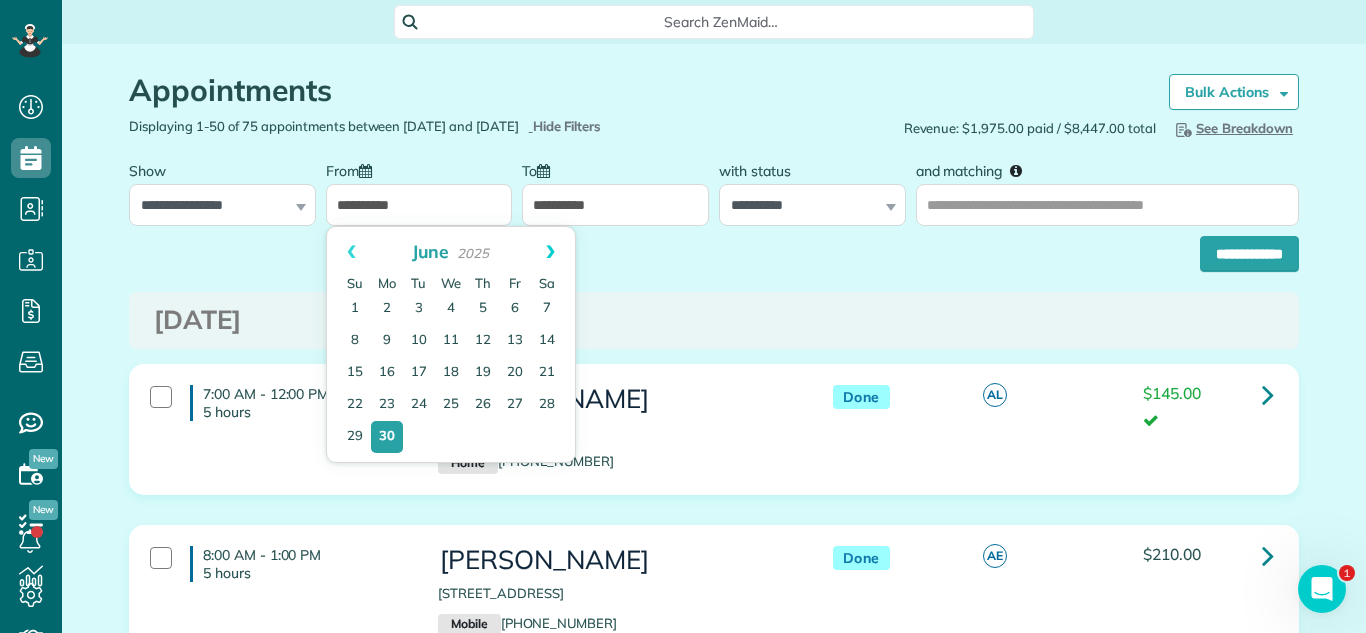 click on "Next" at bounding box center (550, 252) 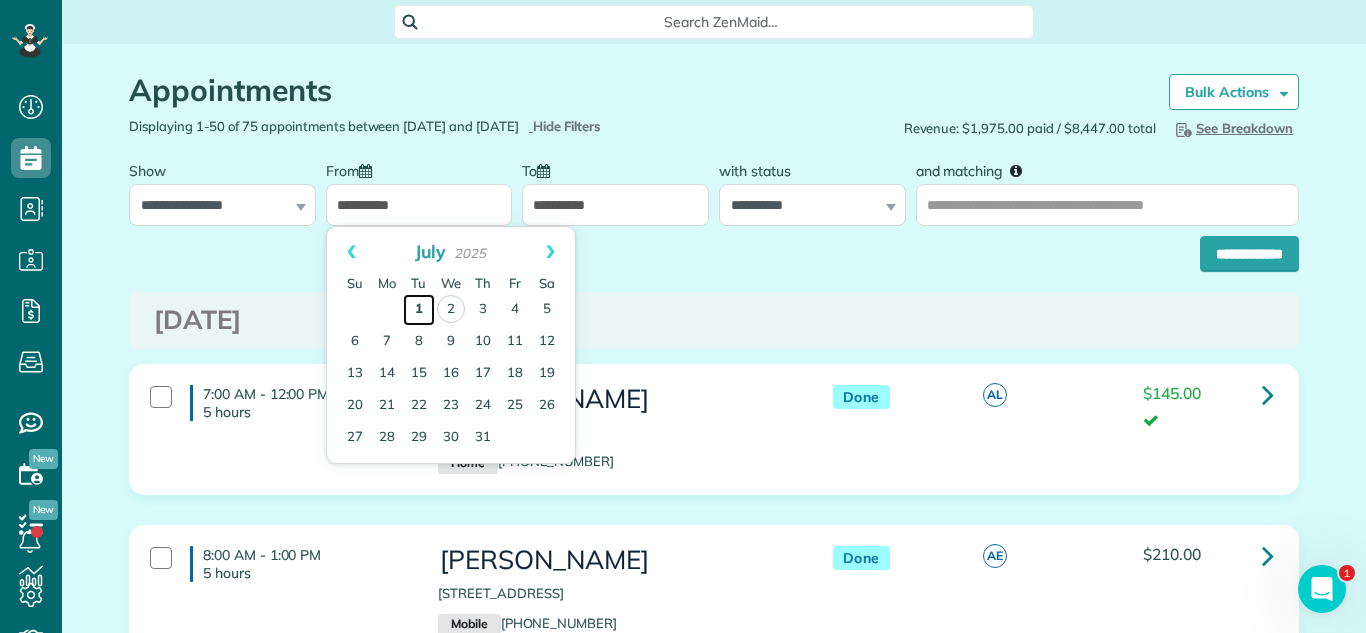 click on "1" at bounding box center (419, 310) 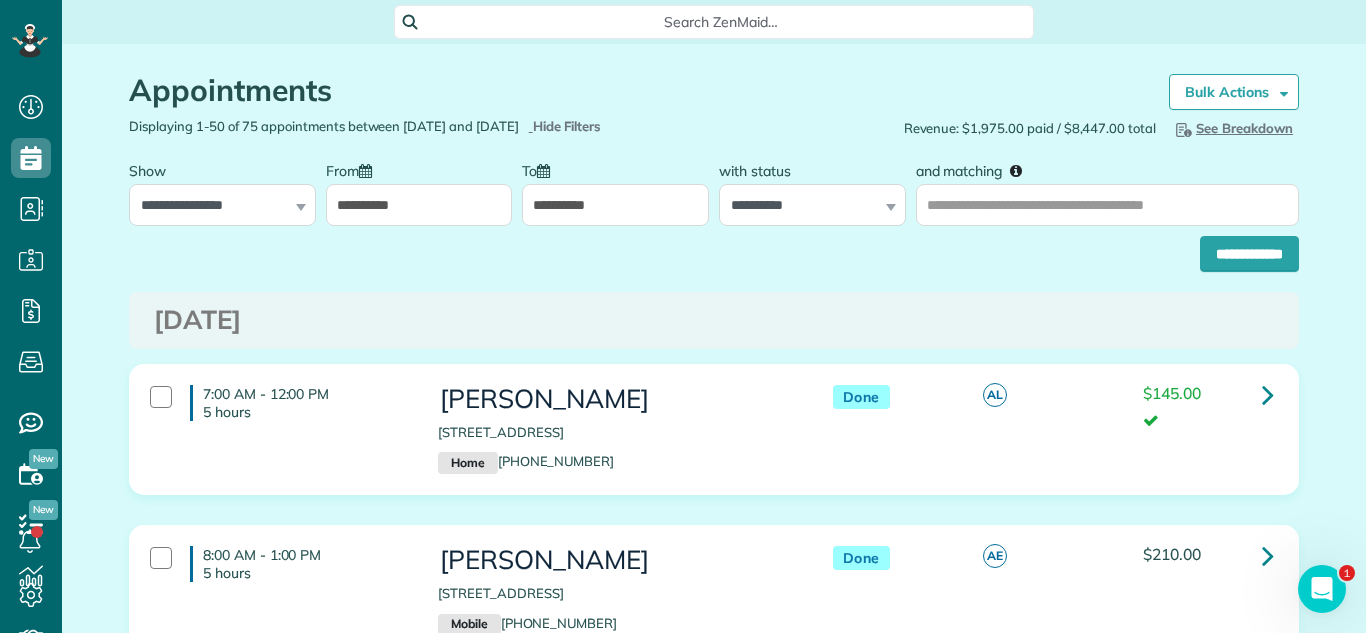 click on "**********" at bounding box center [419, 205] 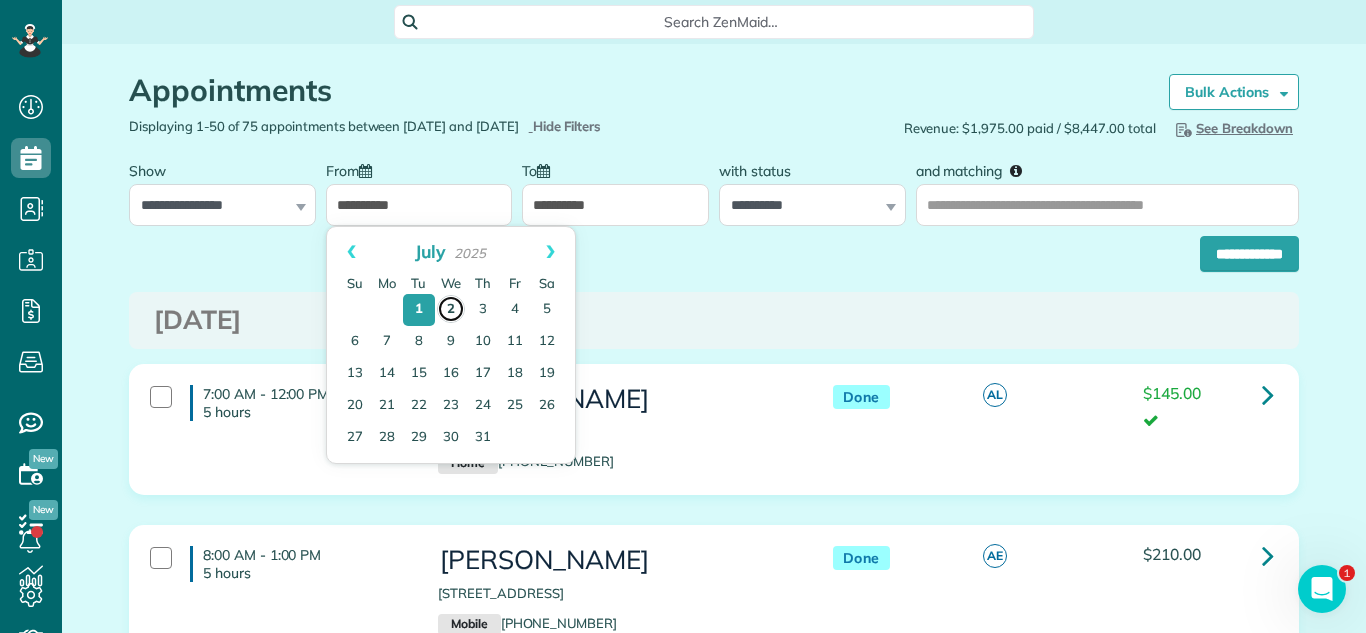 click on "2" at bounding box center [451, 309] 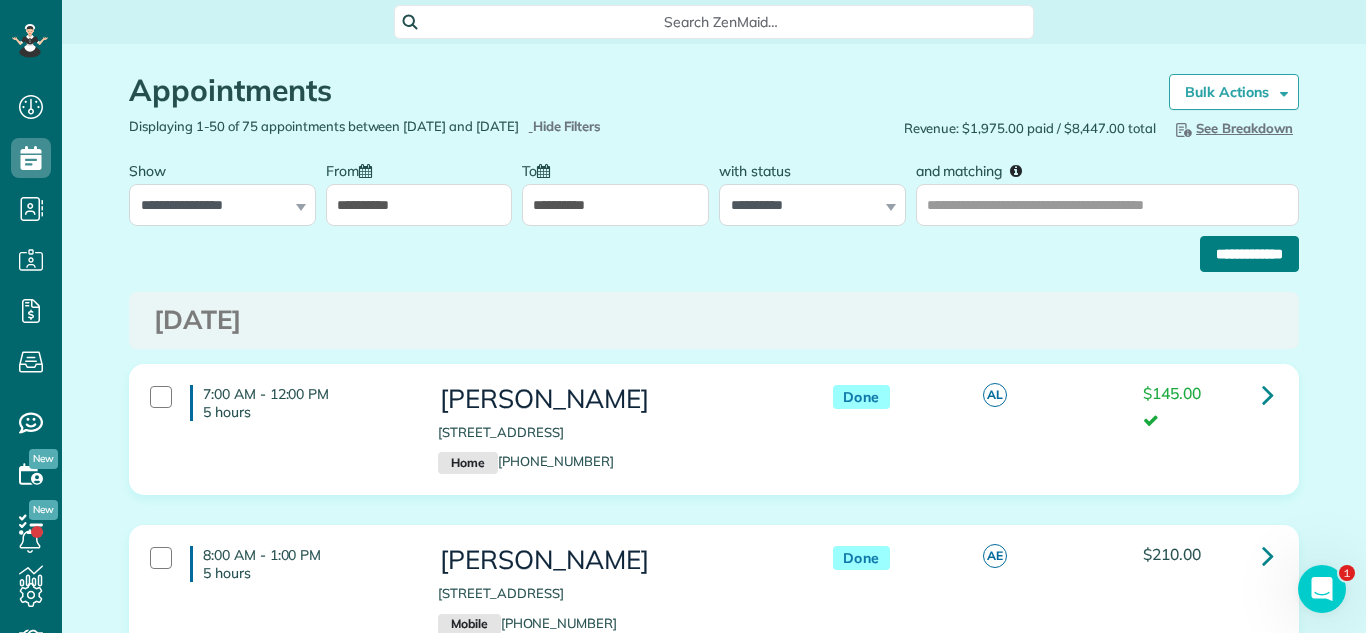 click on "**********" at bounding box center [1249, 254] 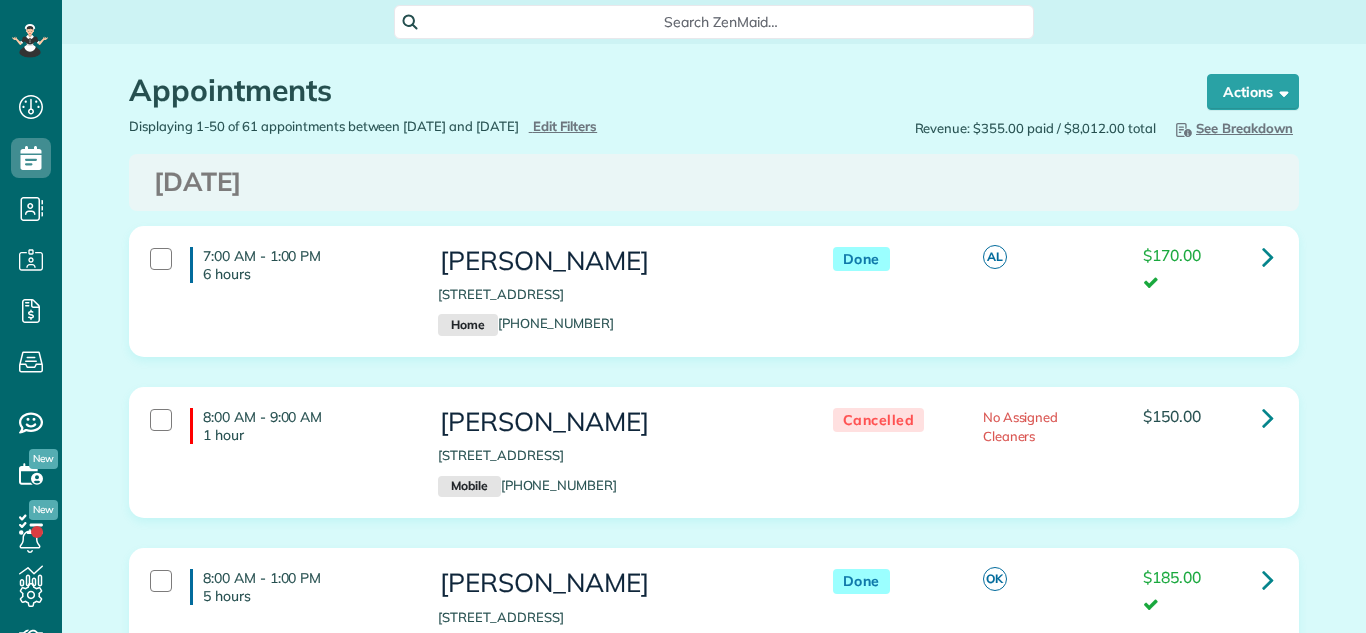 scroll, scrollTop: 0, scrollLeft: 0, axis: both 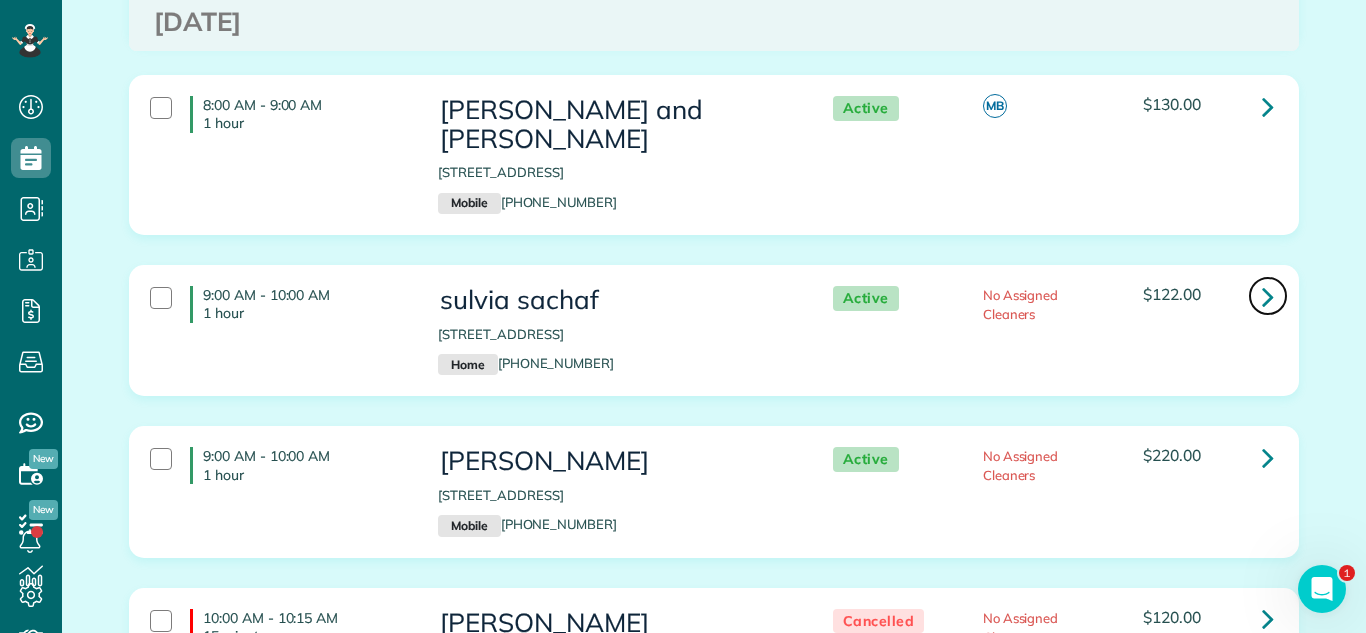click at bounding box center [1268, 296] 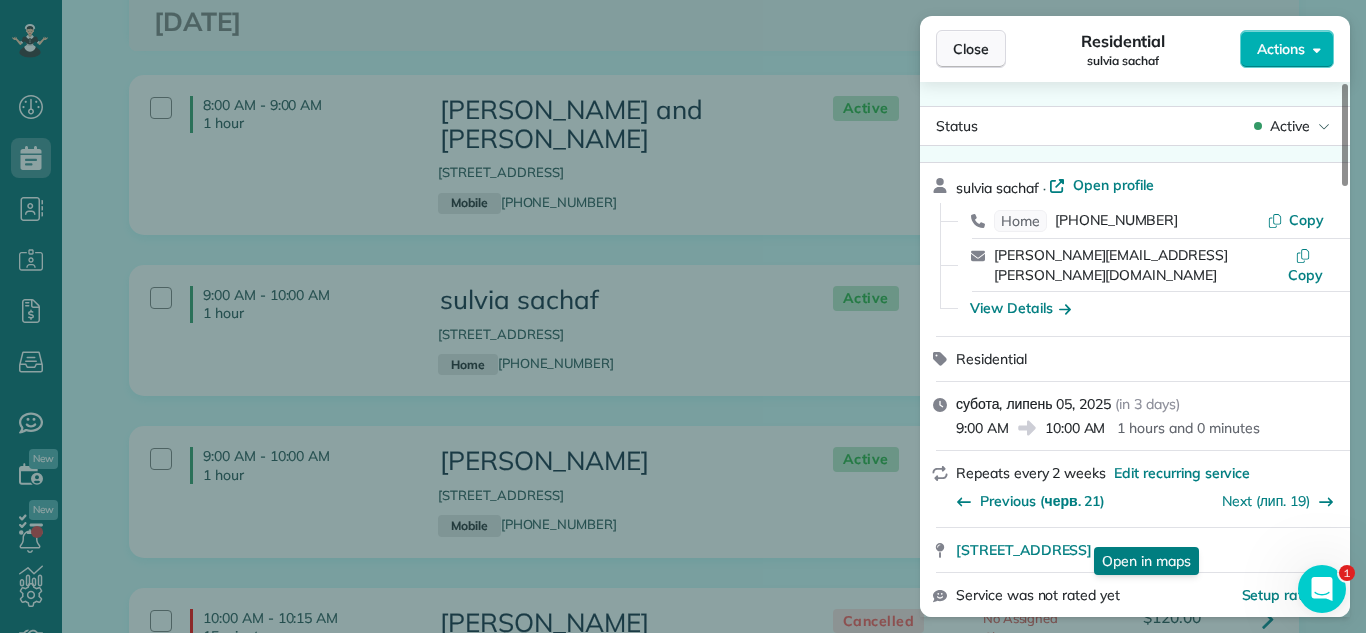 click on "Close" at bounding box center [971, 49] 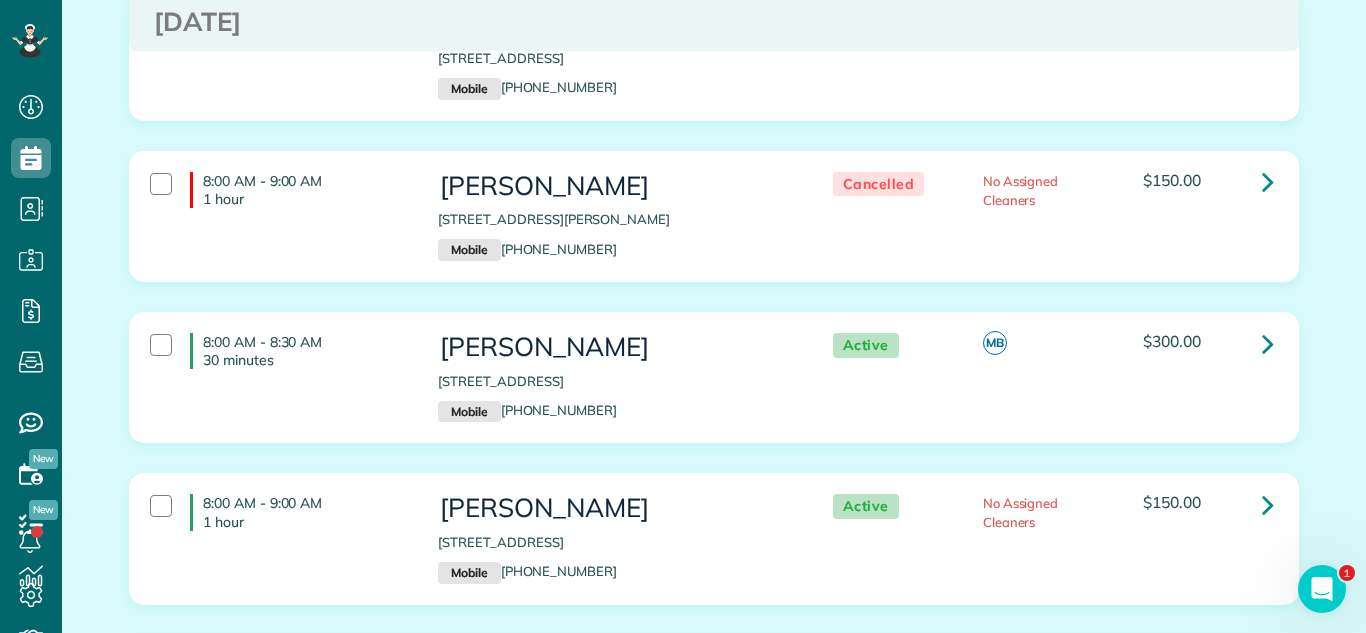 scroll, scrollTop: 7144, scrollLeft: 0, axis: vertical 